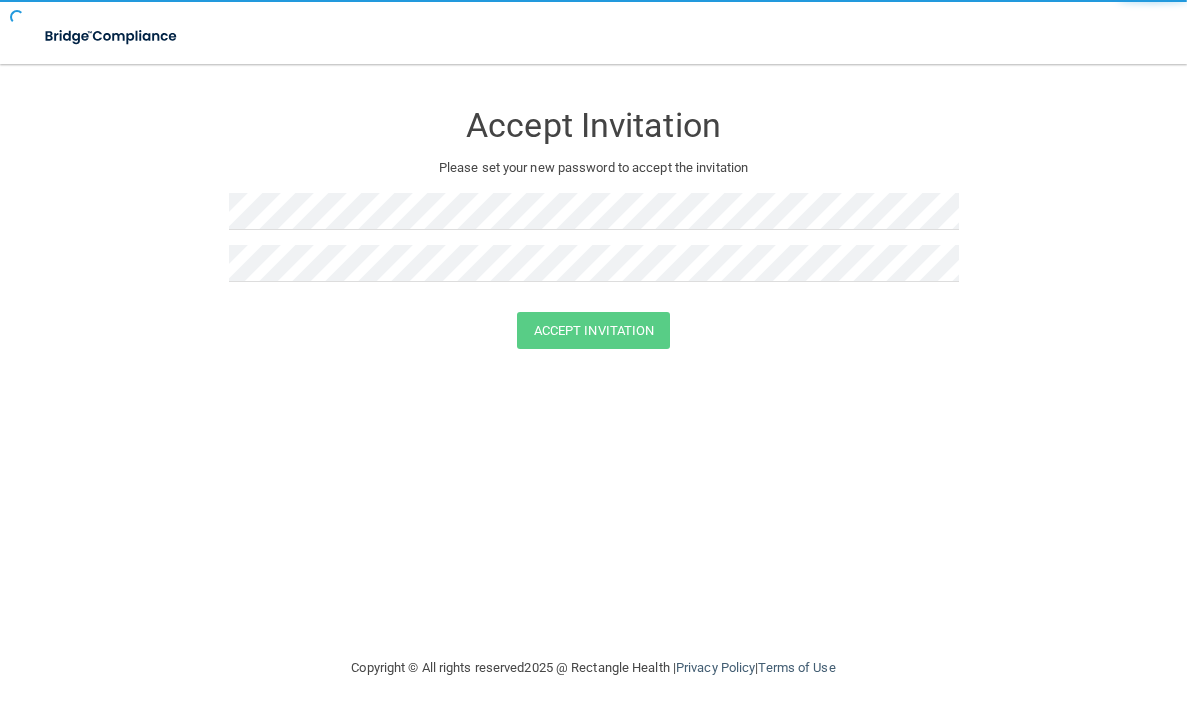 scroll, scrollTop: 0, scrollLeft: 0, axis: both 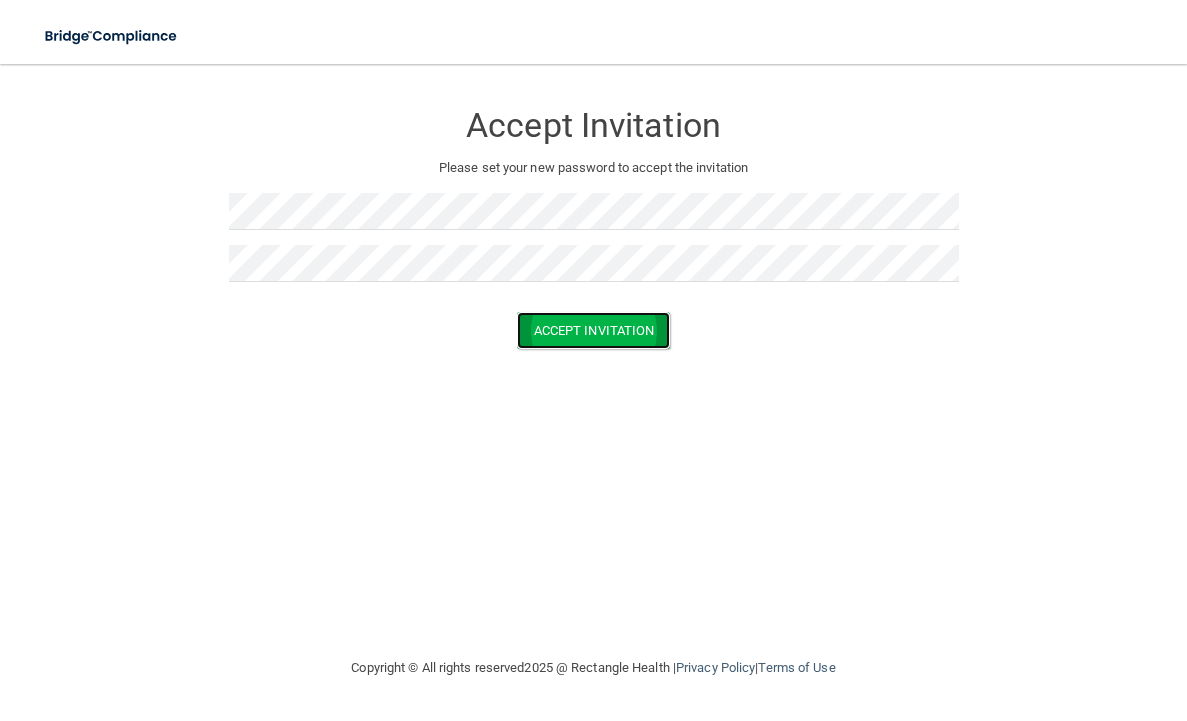 click on "Accept Invitation" at bounding box center (594, 330) 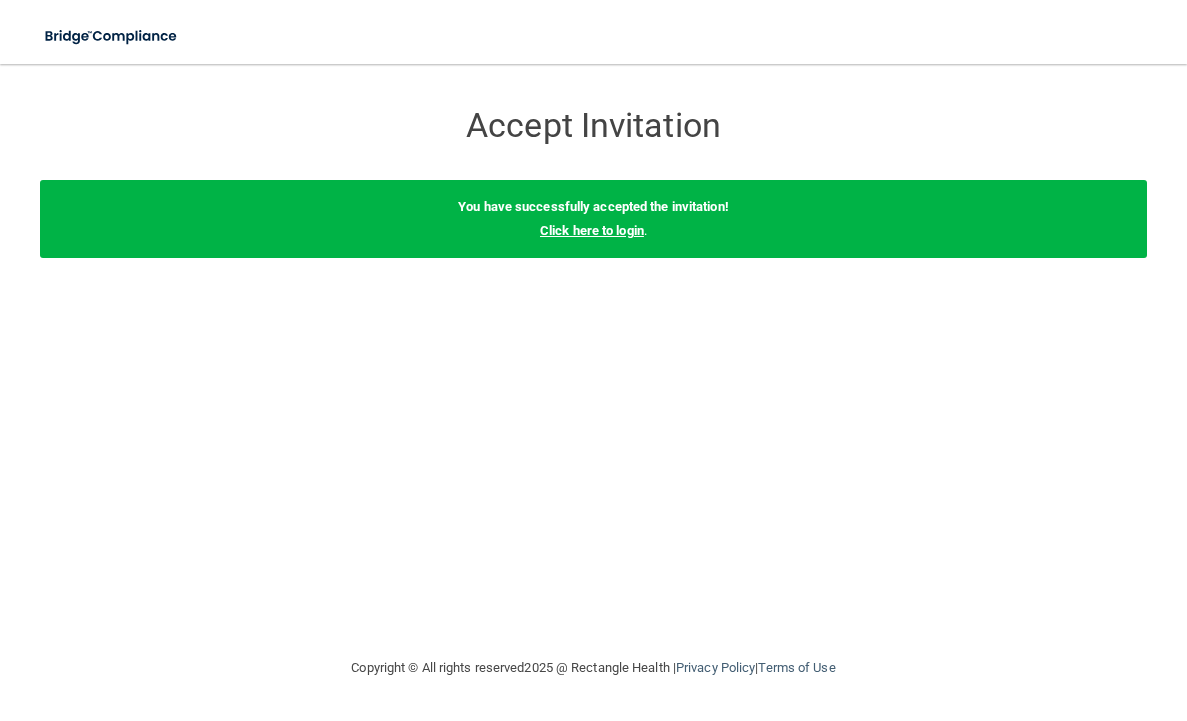click on "Click here to login" at bounding box center [592, 230] 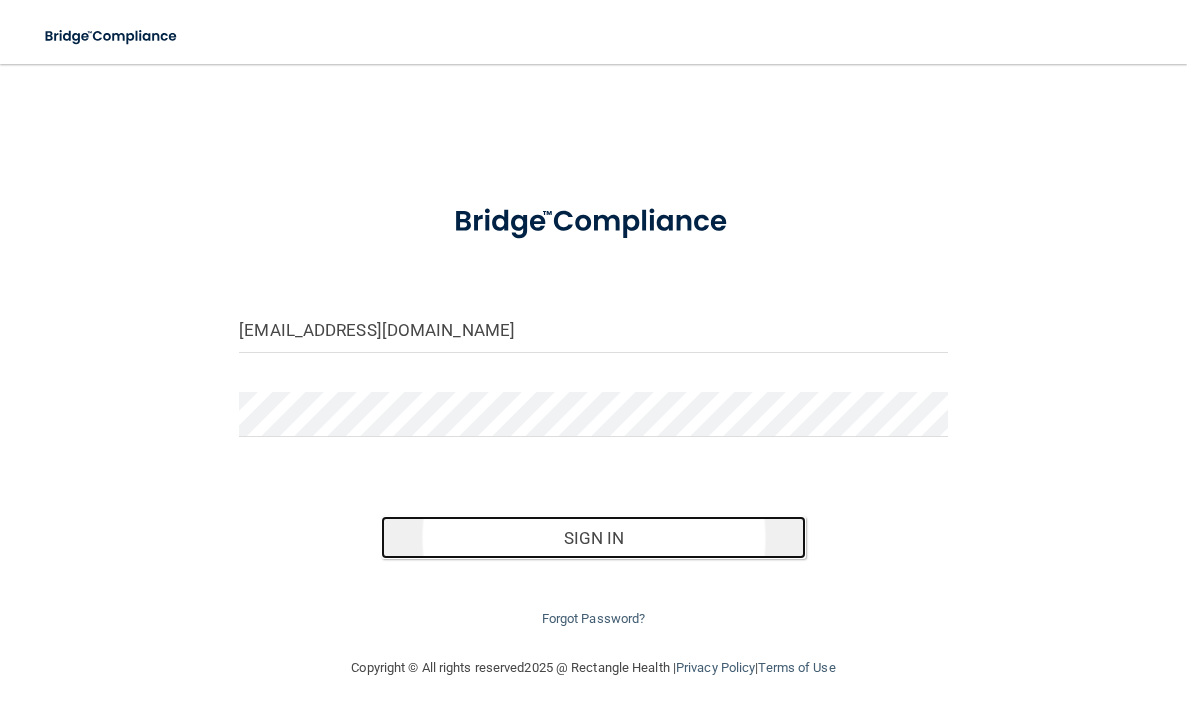click on "Sign In" at bounding box center [593, 538] 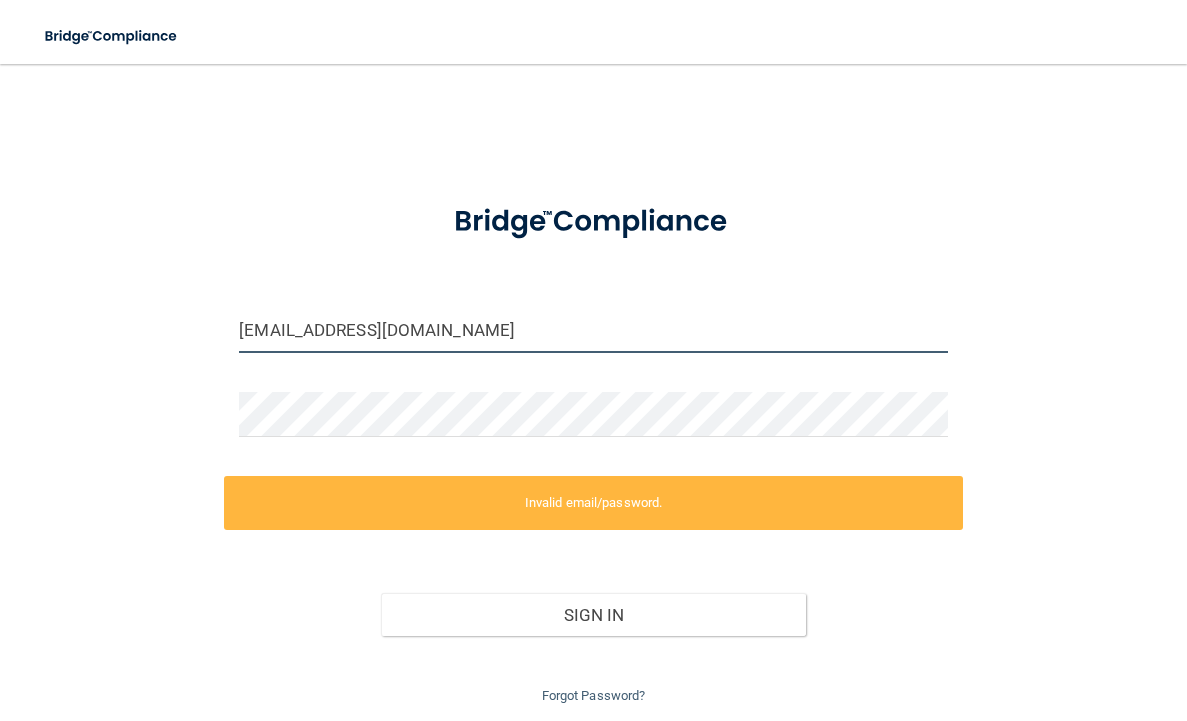 click on "[EMAIL_ADDRESS][DOMAIN_NAME]" at bounding box center (593, 330) 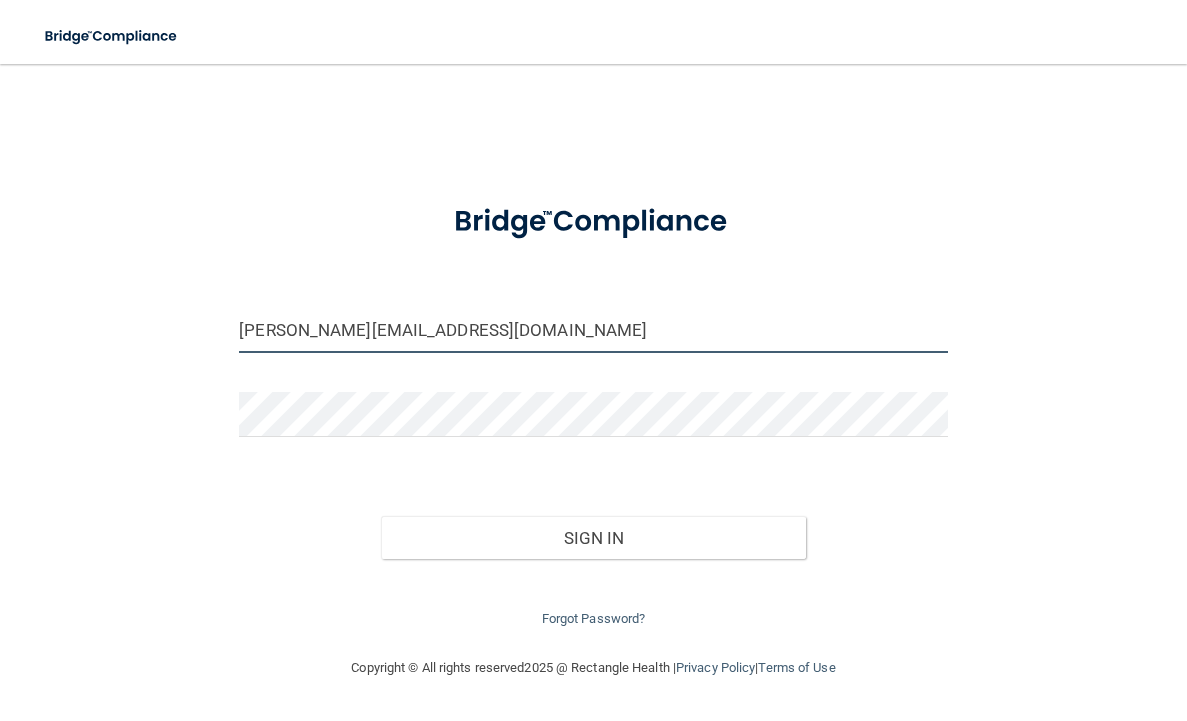 click on "[PERSON_NAME][EMAIL_ADDRESS][DOMAIN_NAME]" at bounding box center (593, 330) 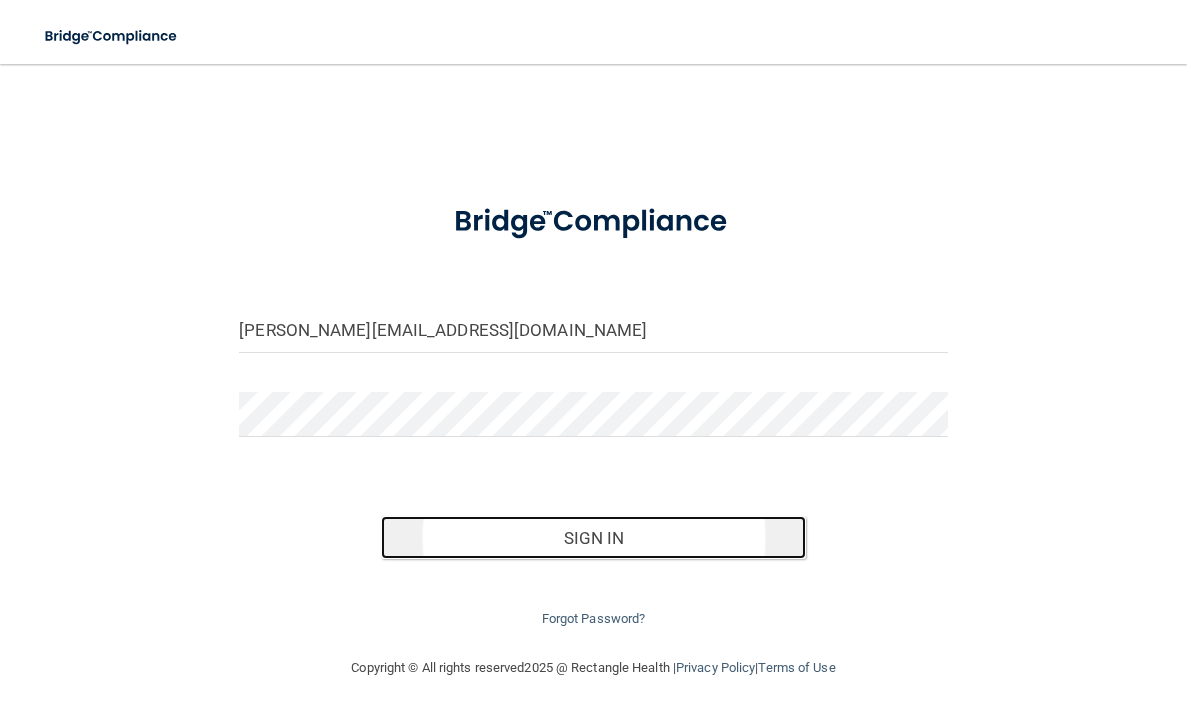 click on "Sign In" at bounding box center (593, 538) 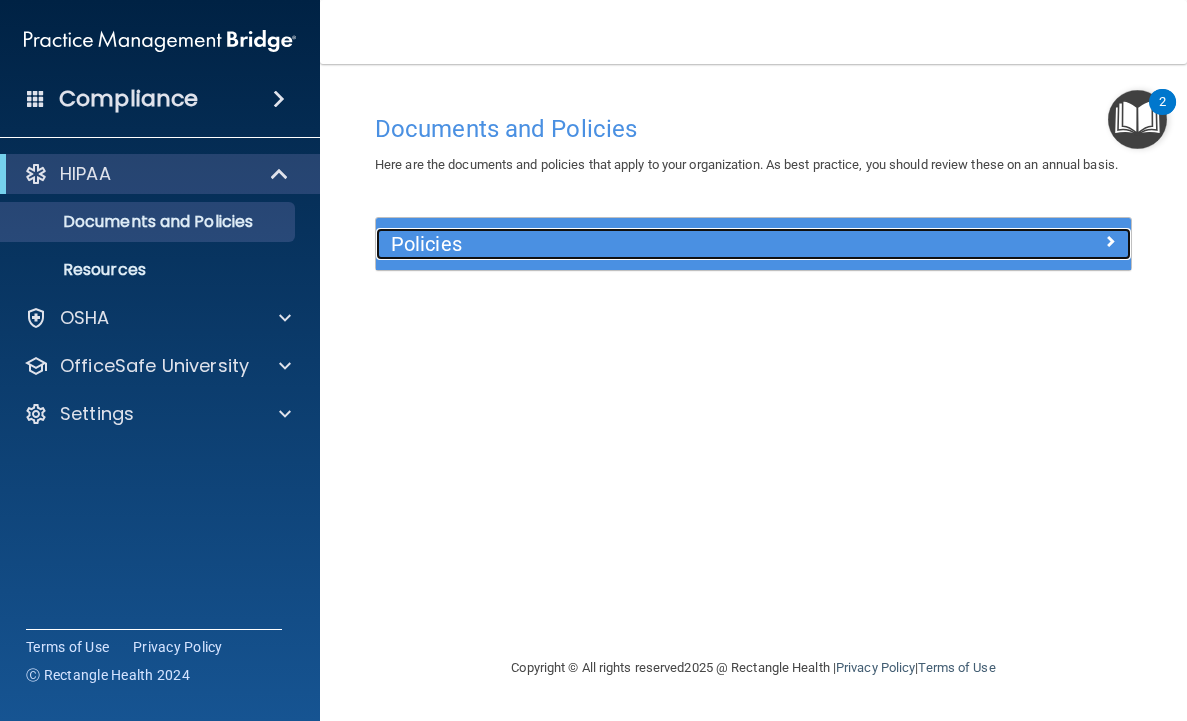 click on "Policies" at bounding box center (659, 244) 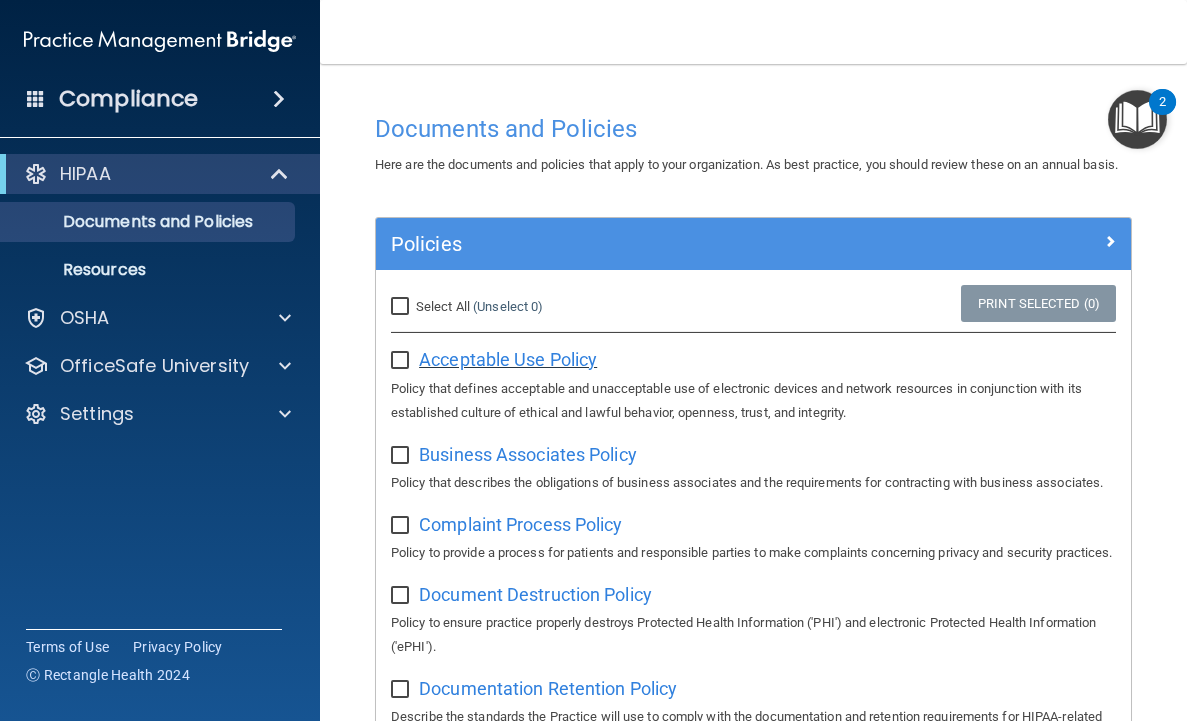 click on "Acceptable Use Policy" at bounding box center (508, 359) 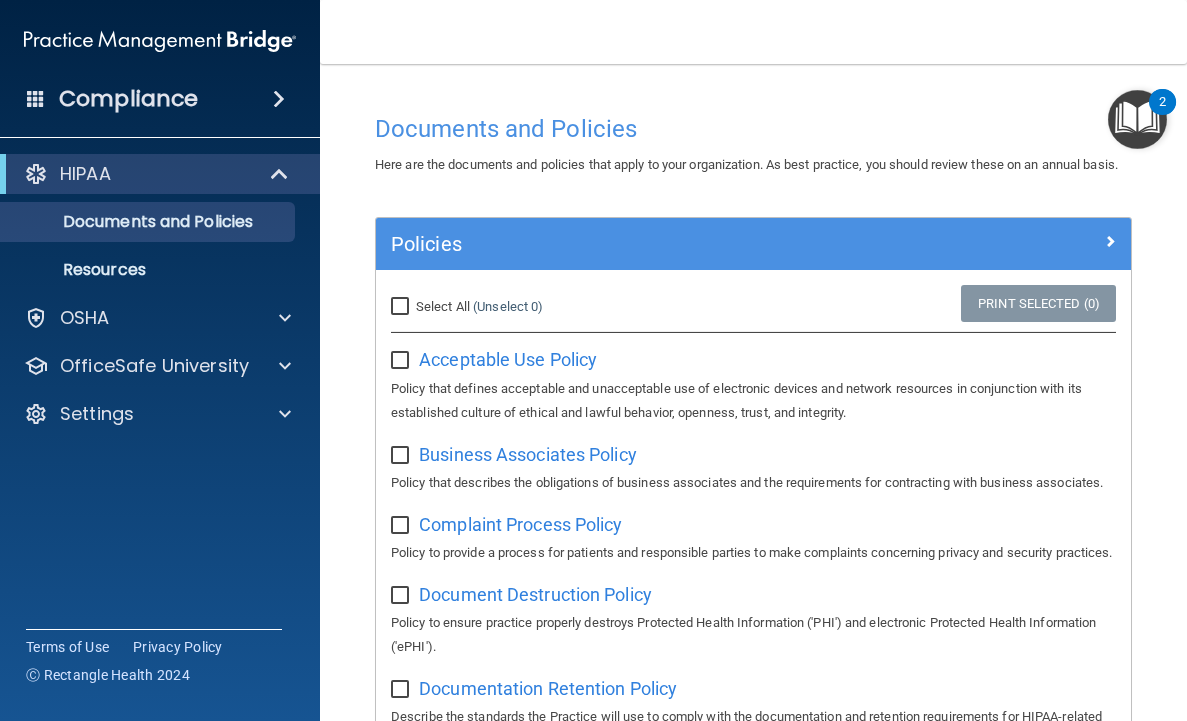 click at bounding box center [1137, 119] 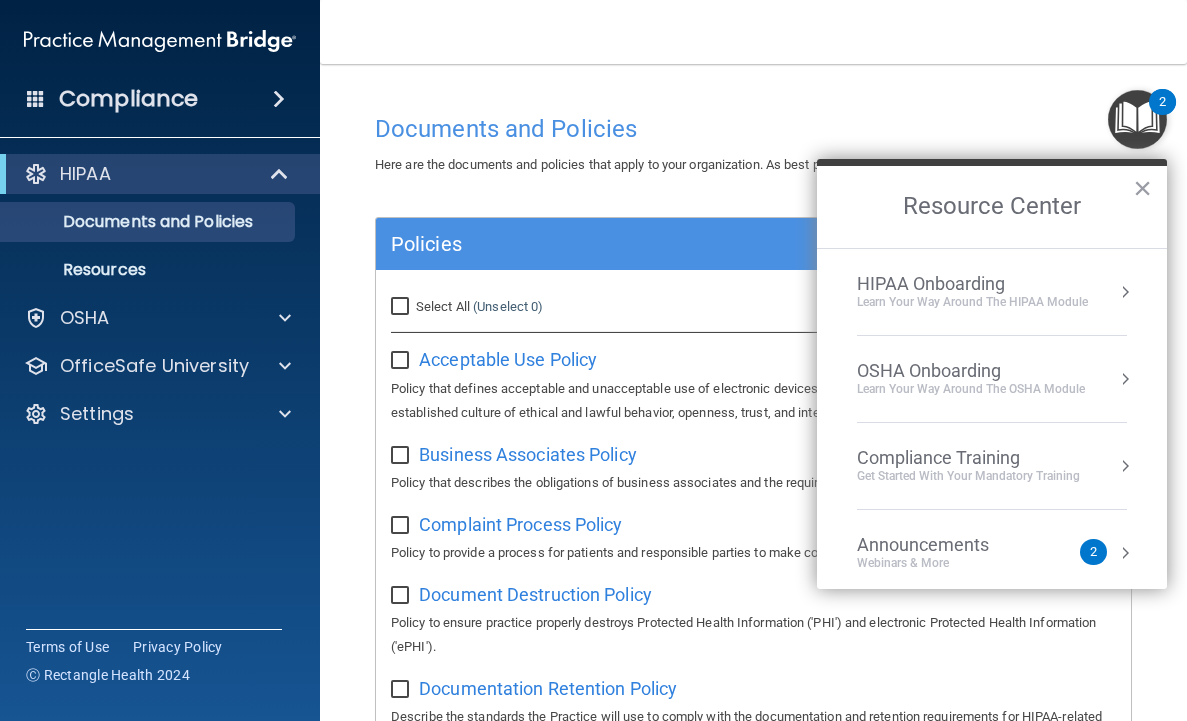 click on "Announcements" at bounding box center [943, 545] 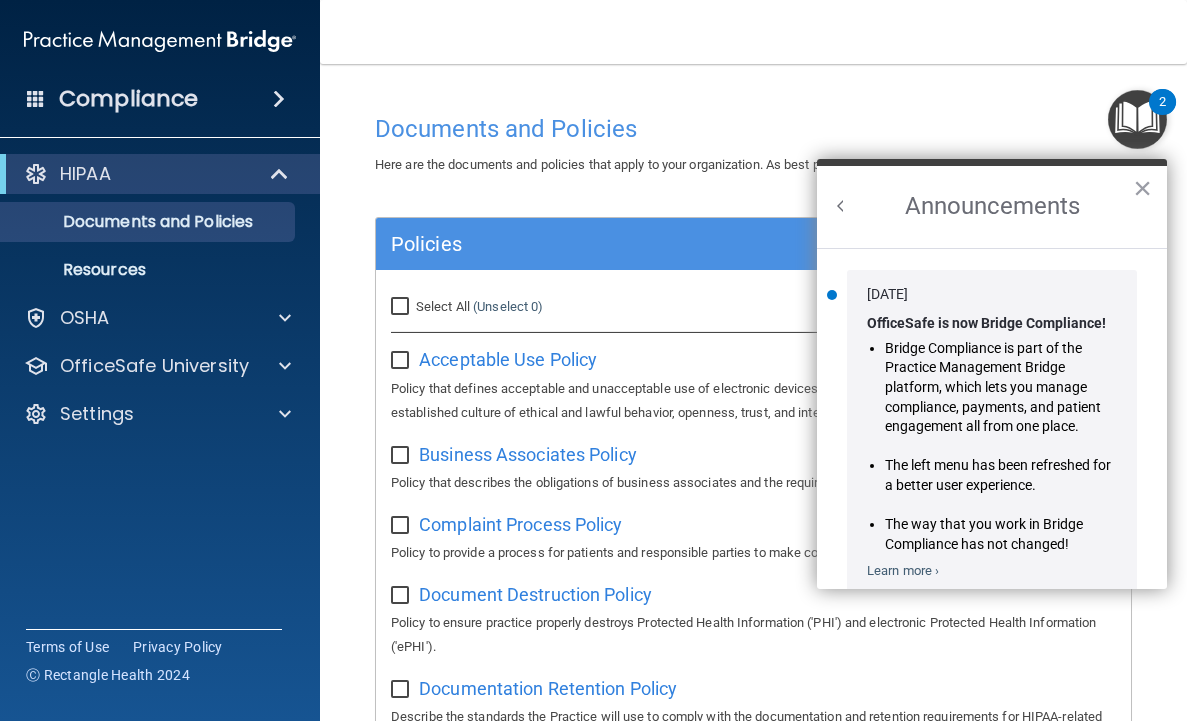 scroll, scrollTop: 0, scrollLeft: 0, axis: both 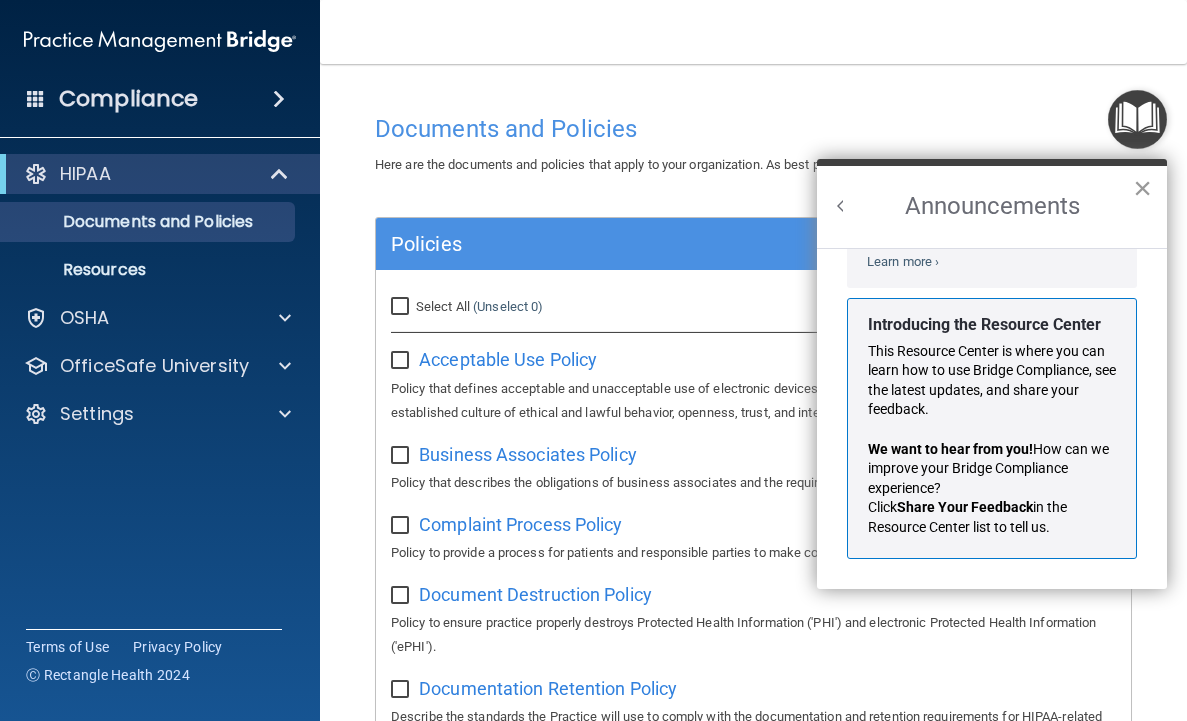 click on "×" at bounding box center [1142, 188] 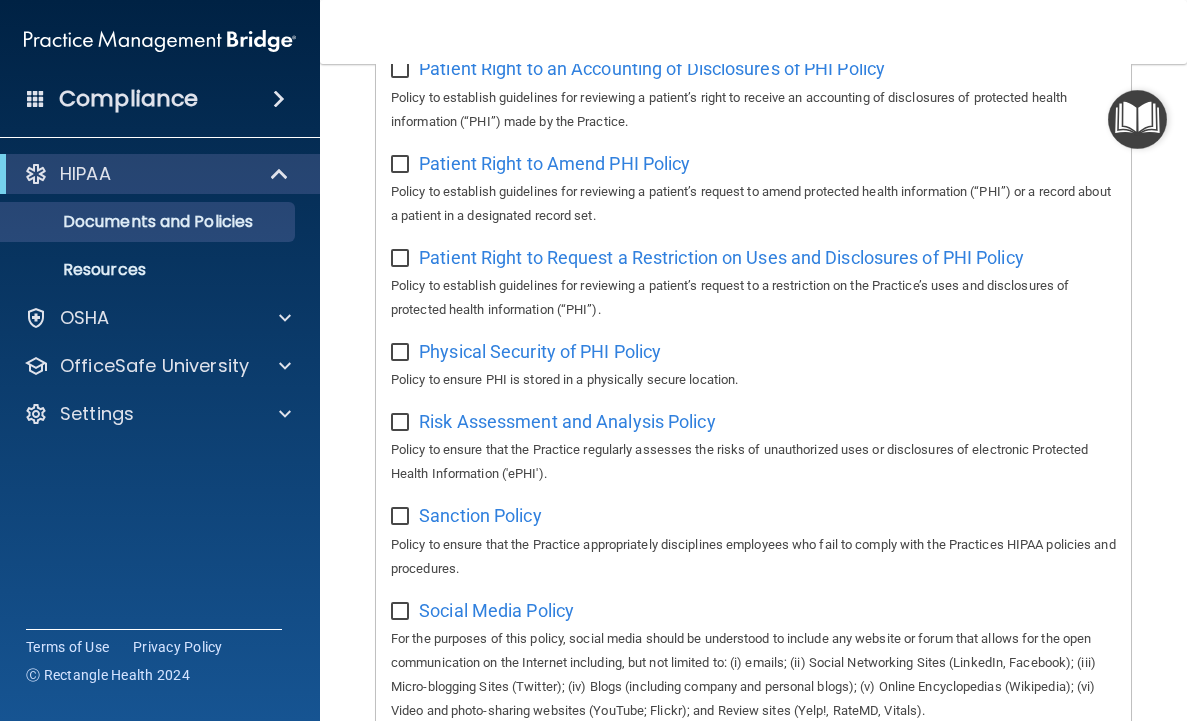 scroll, scrollTop: 1668, scrollLeft: 0, axis: vertical 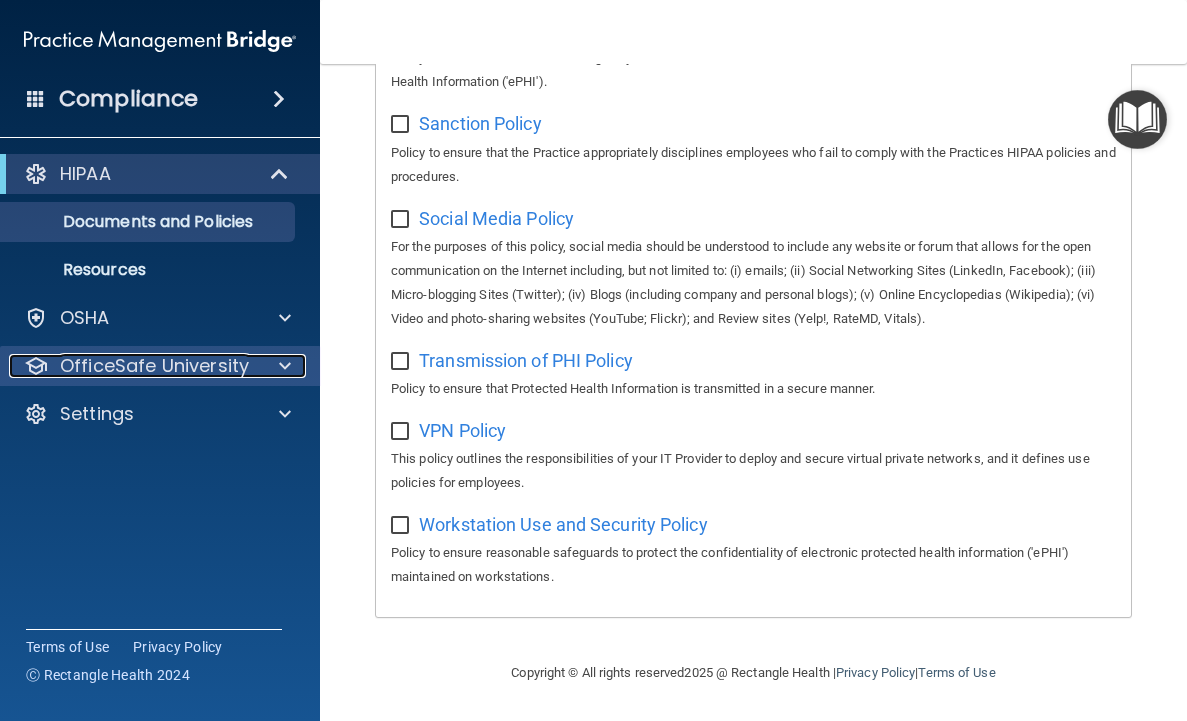 click at bounding box center [285, 366] 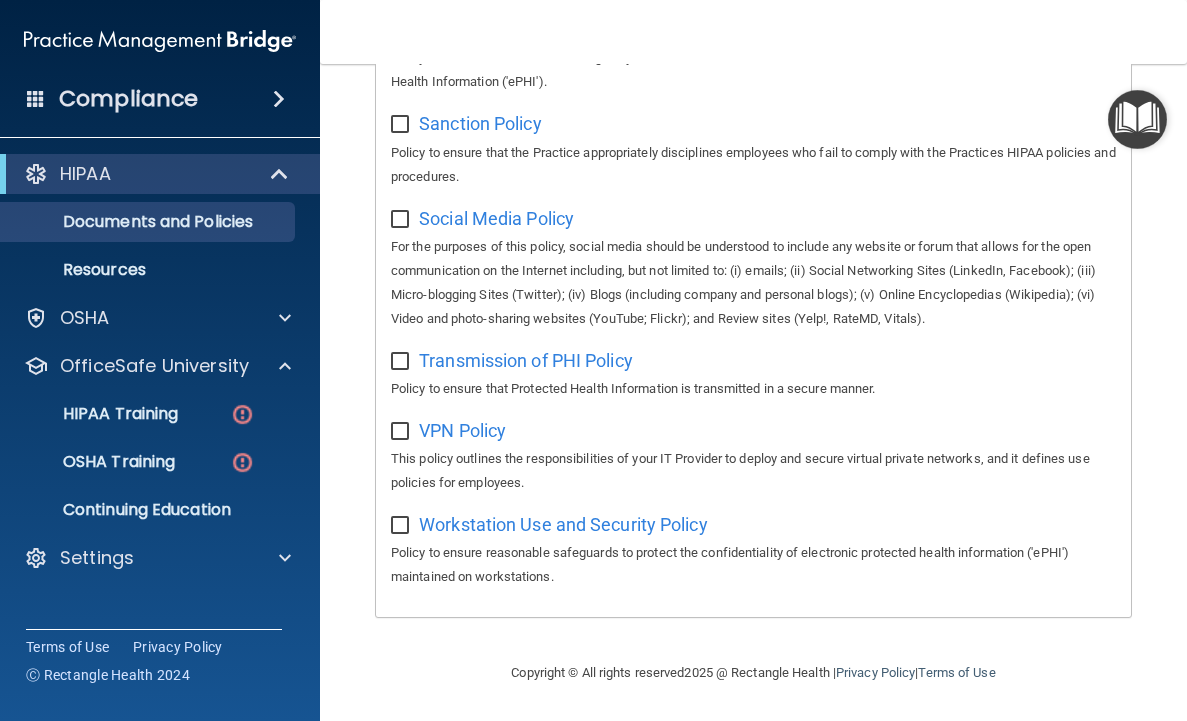 click on "Compliance" at bounding box center [160, 99] 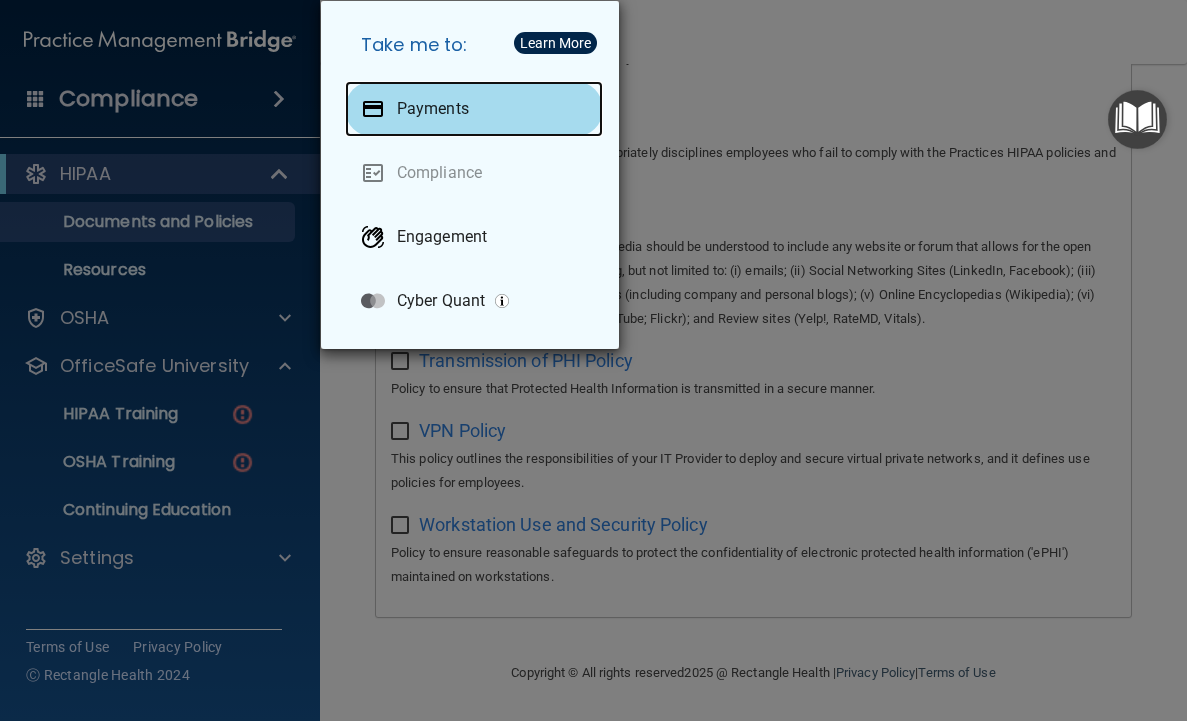 click on "Payments" at bounding box center (433, 109) 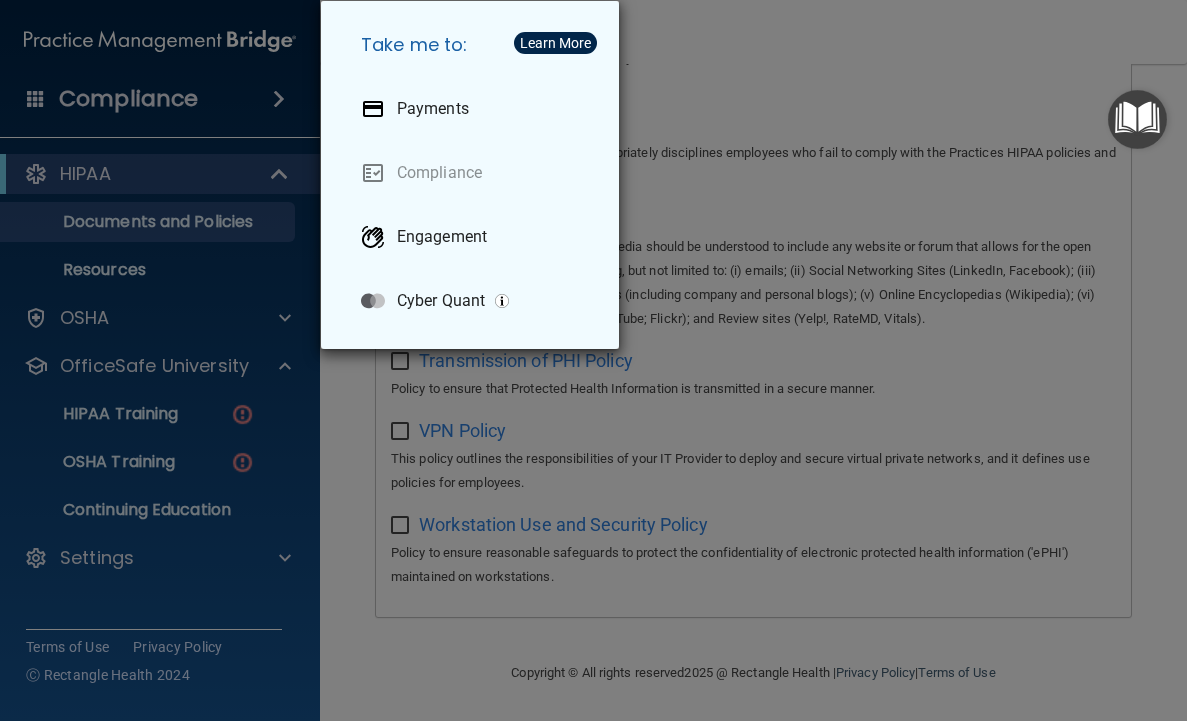 click on "Take me to:             Payments                   Compliance                     Engagement                     Cyber Quant" at bounding box center [593, 360] 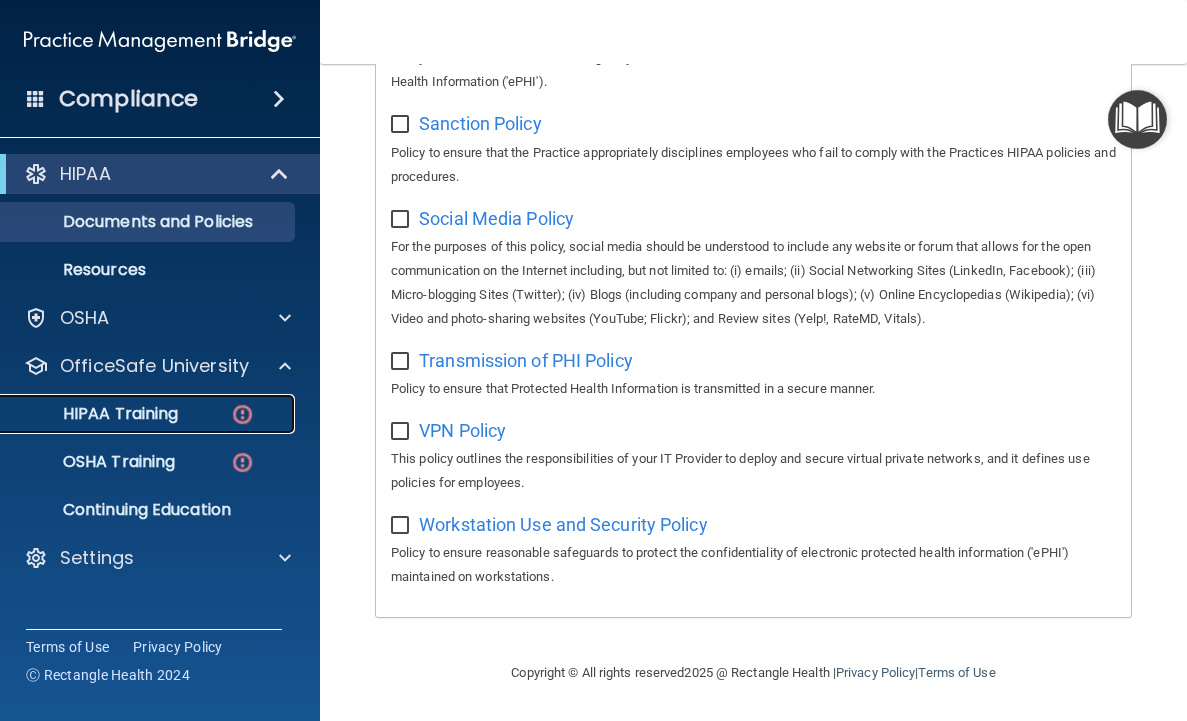 click on "HIPAA Training" at bounding box center (95, 414) 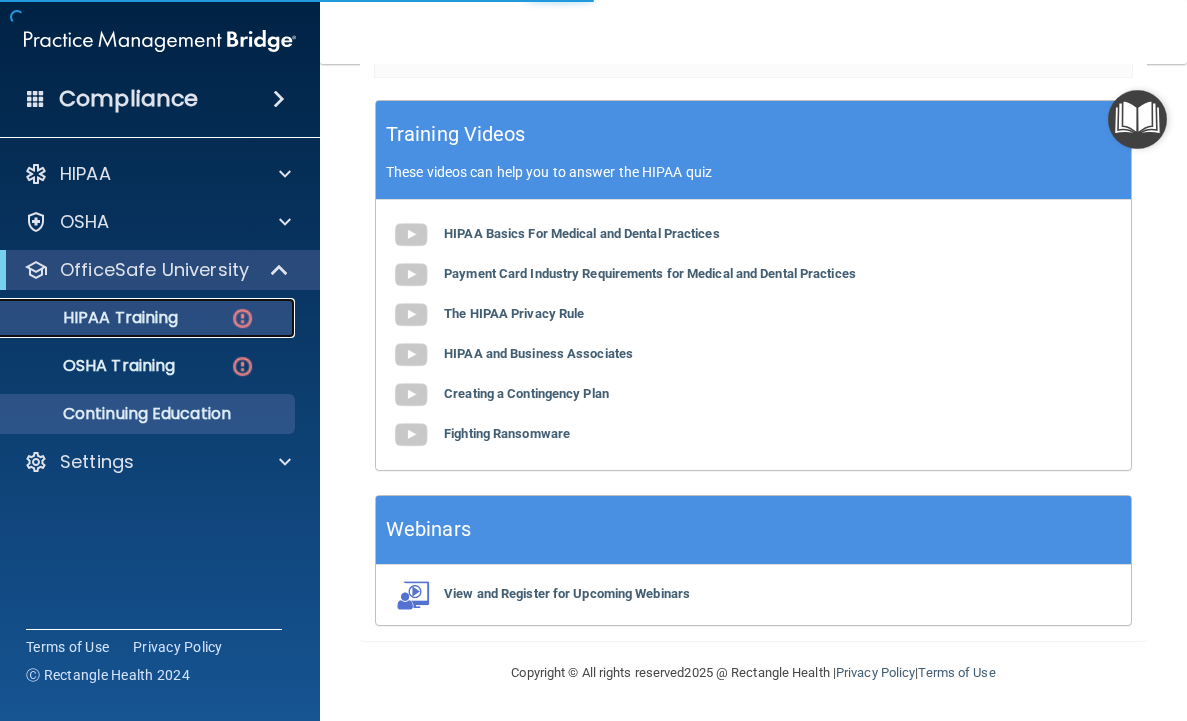 scroll, scrollTop: 772, scrollLeft: 0, axis: vertical 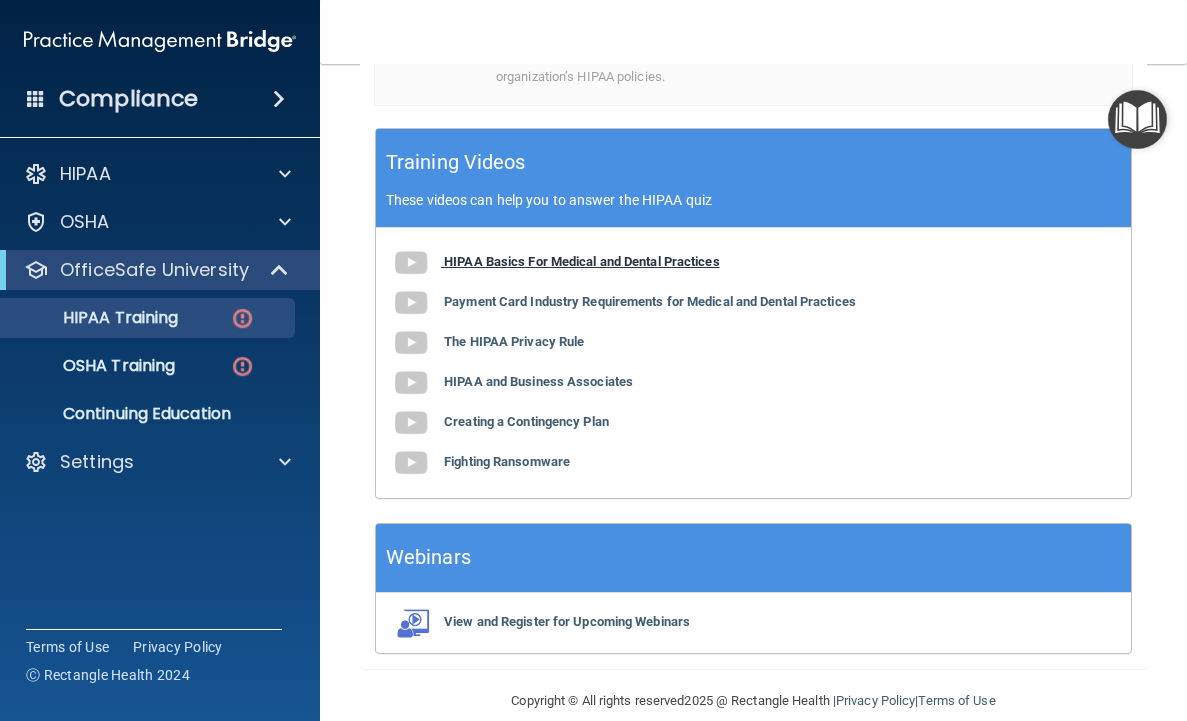 click on "HIPAA Basics For Medical and Dental Practices" at bounding box center (582, 261) 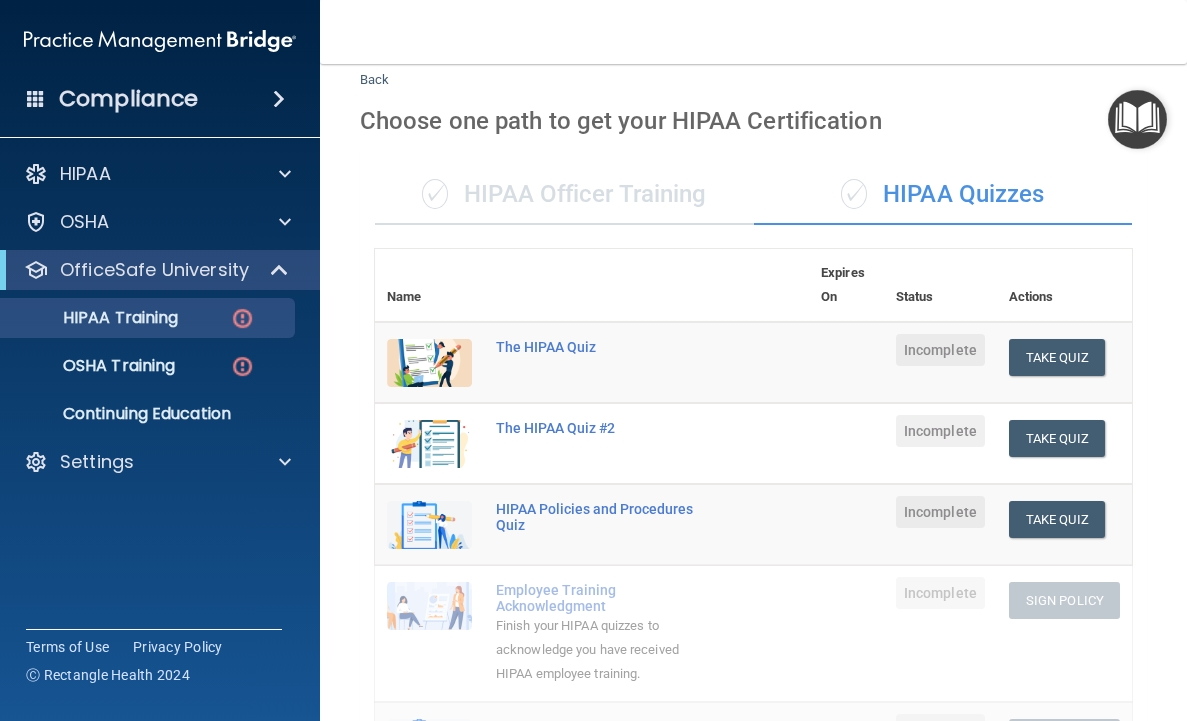 scroll, scrollTop: 0, scrollLeft: 0, axis: both 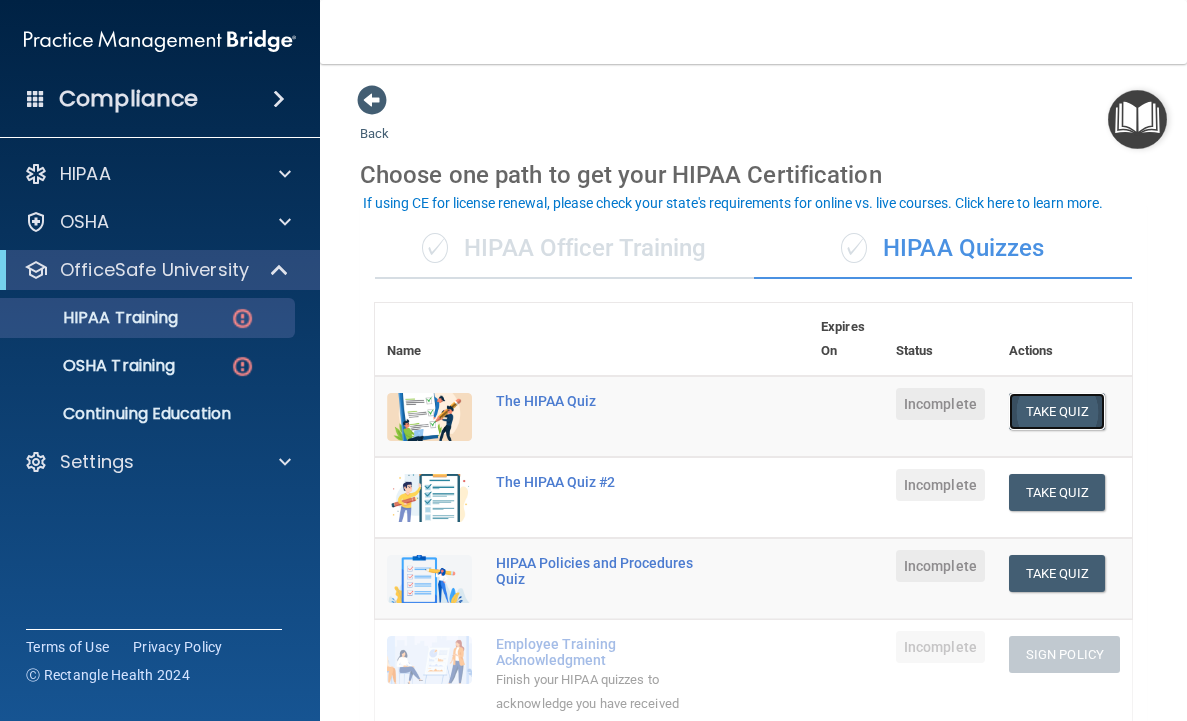 click on "Take Quiz" at bounding box center (1057, 411) 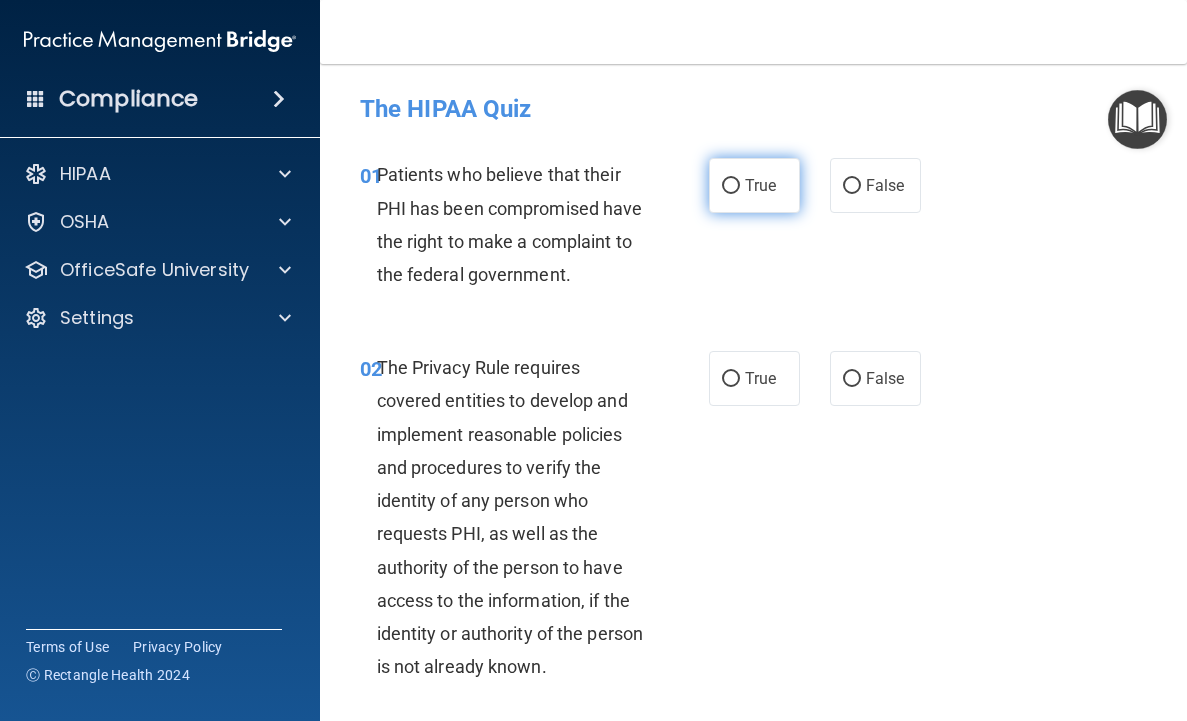 click on "True" at bounding box center (731, 186) 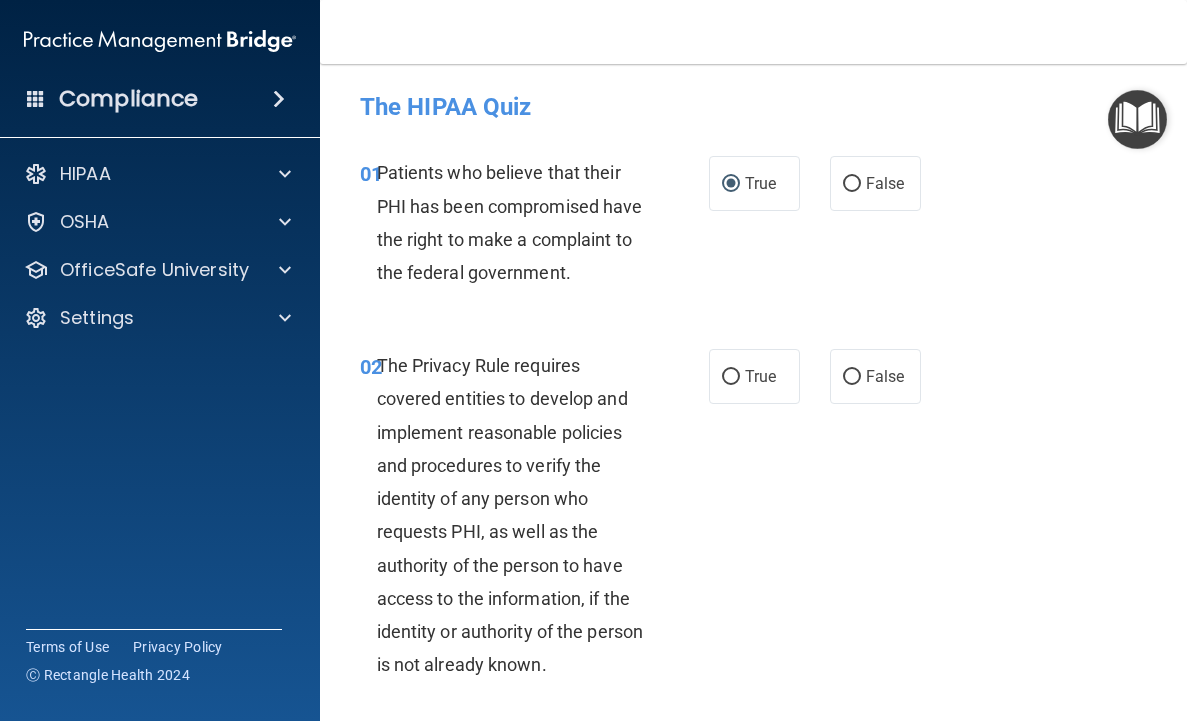 scroll, scrollTop: 0, scrollLeft: 0, axis: both 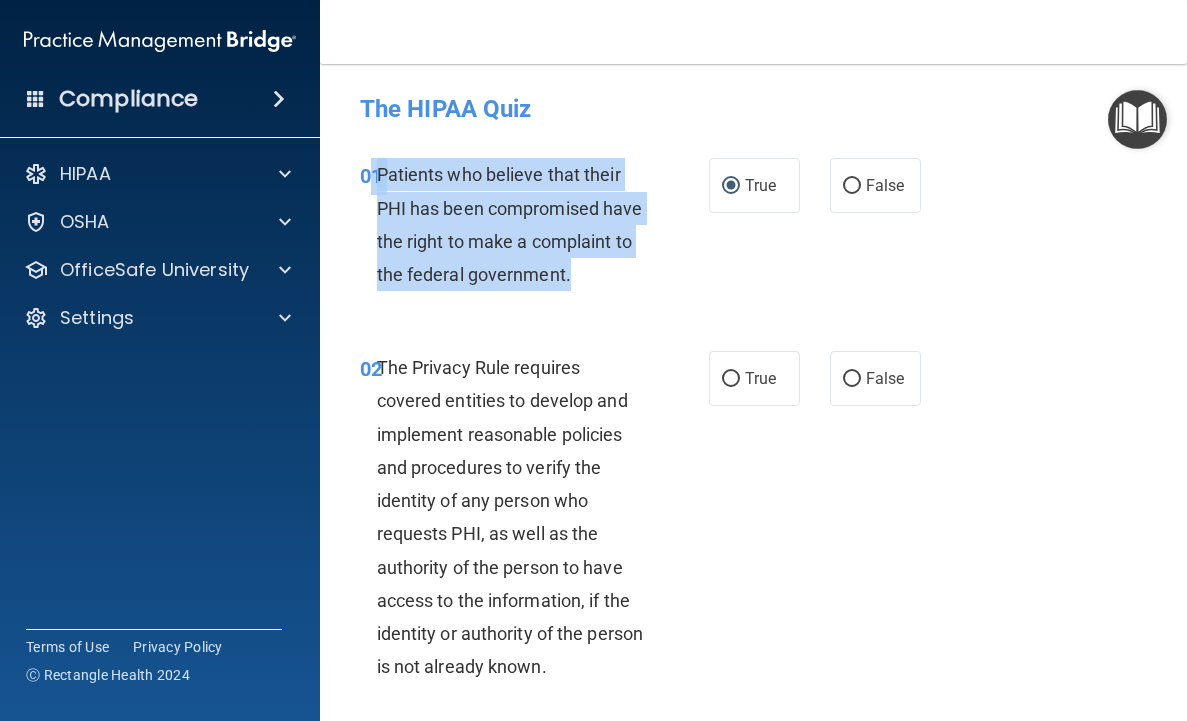 drag, startPoint x: 375, startPoint y: 171, endPoint x: 605, endPoint y: 278, distance: 253.67105 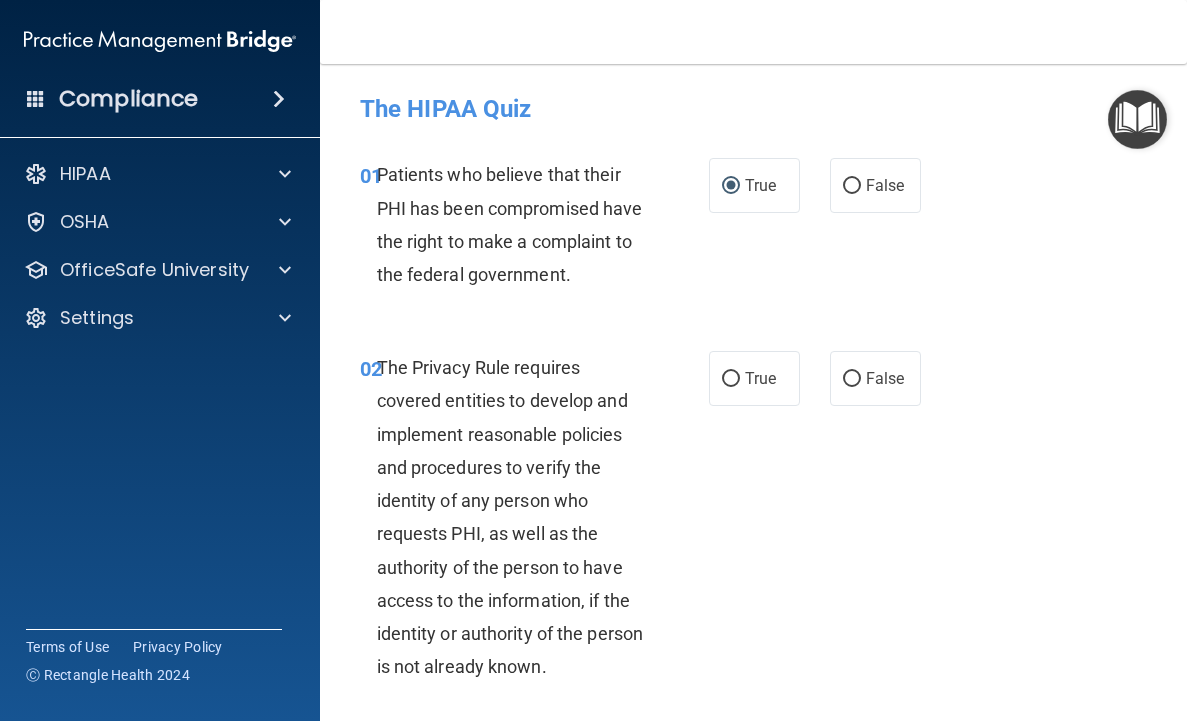 click on "The Privacy Rule requires covered entities to develop and implement reasonable policies and procedures to verify the identity of any person who requests PHI, as well as the authority of the person to have access to the information, if the identity or authority of the person is not already known." at bounding box center [510, 517] 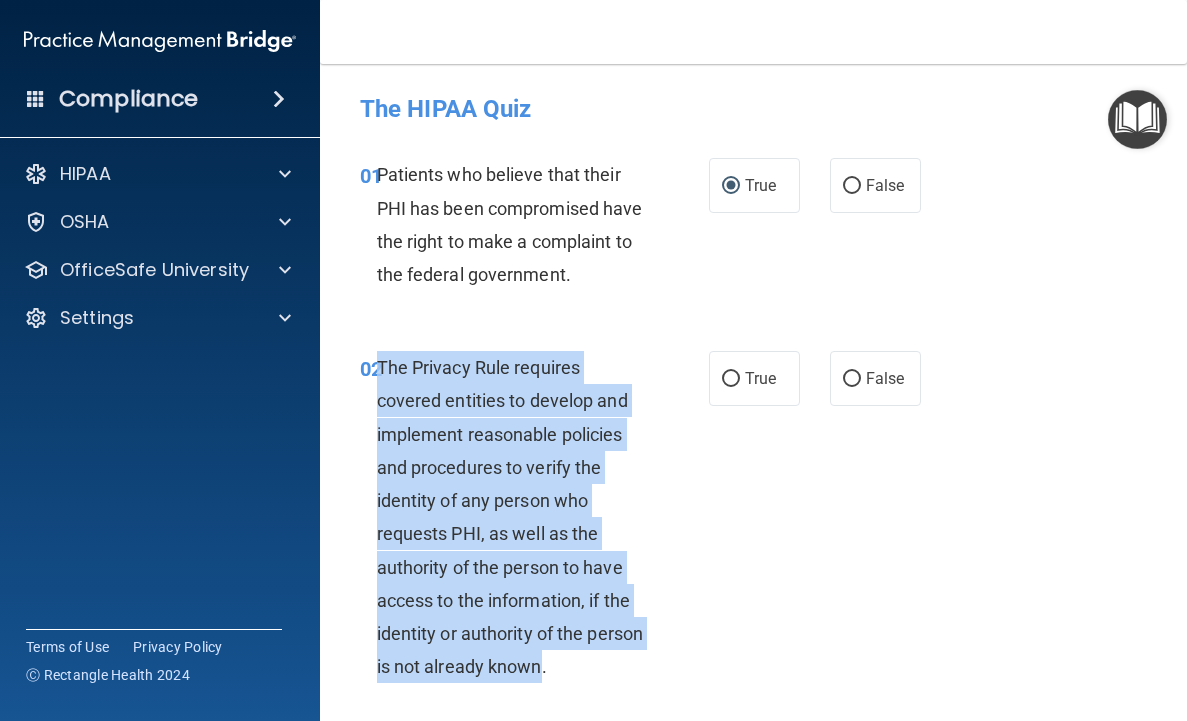 drag, startPoint x: 381, startPoint y: 367, endPoint x: 539, endPoint y: 676, distance: 347.05188 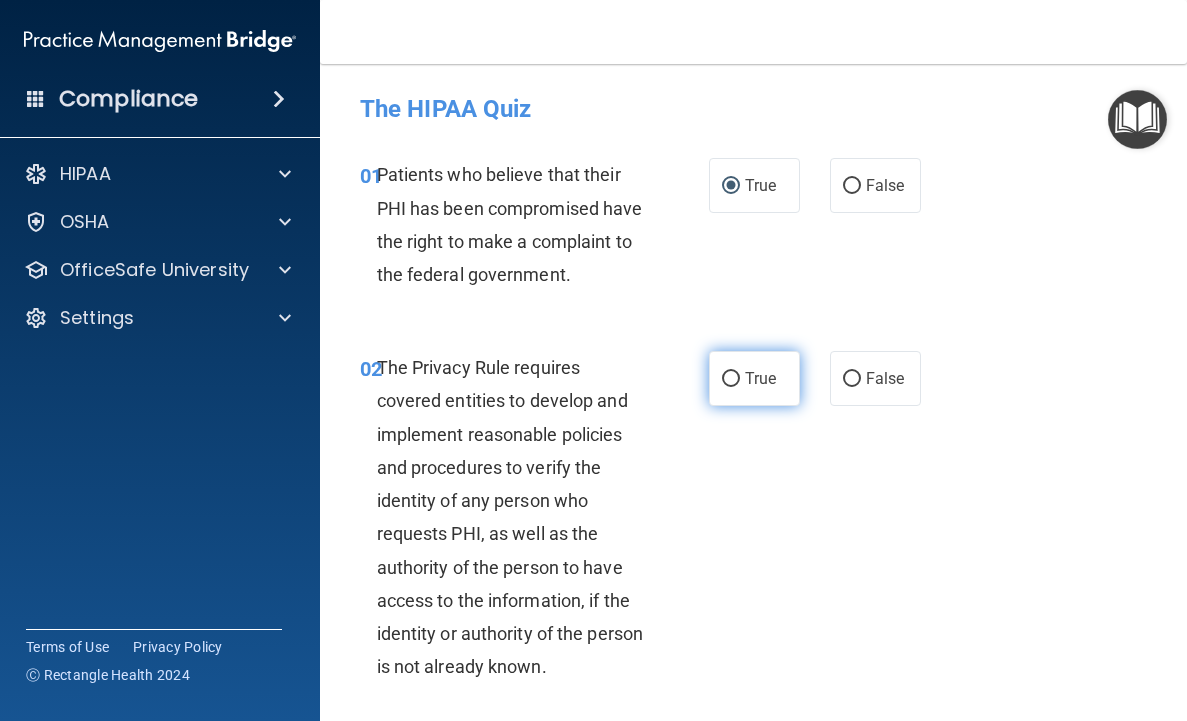 click on "True" at bounding box center [754, 378] 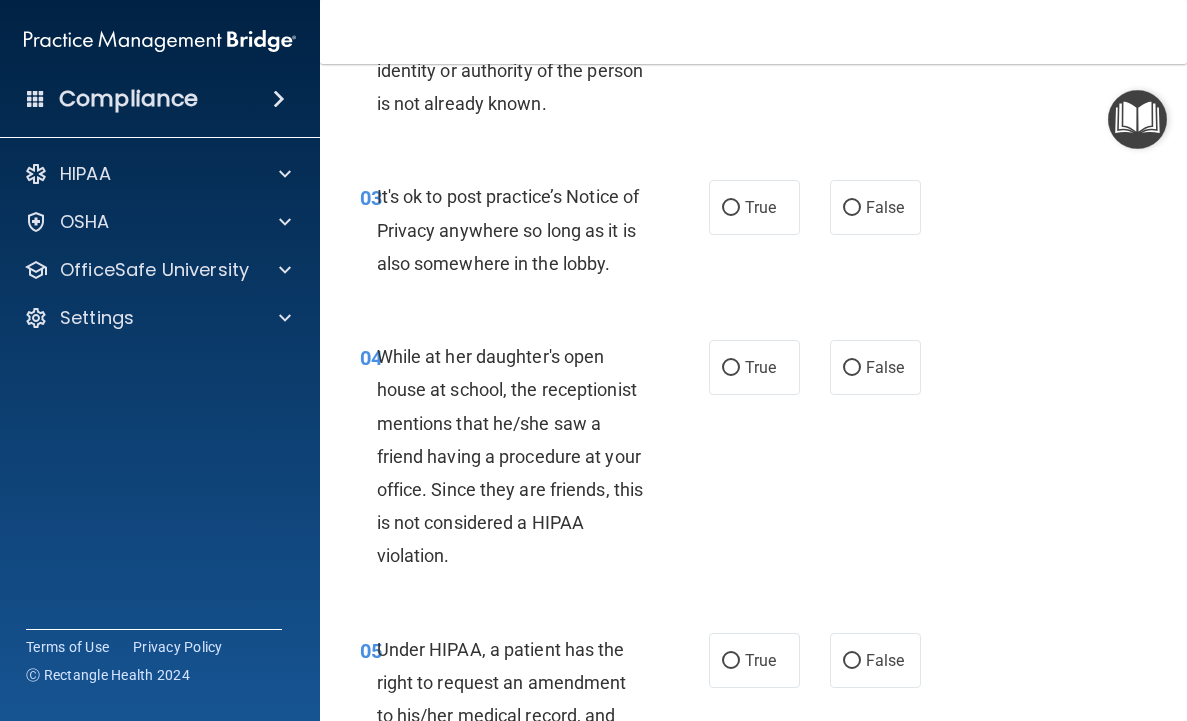 scroll, scrollTop: 550, scrollLeft: 0, axis: vertical 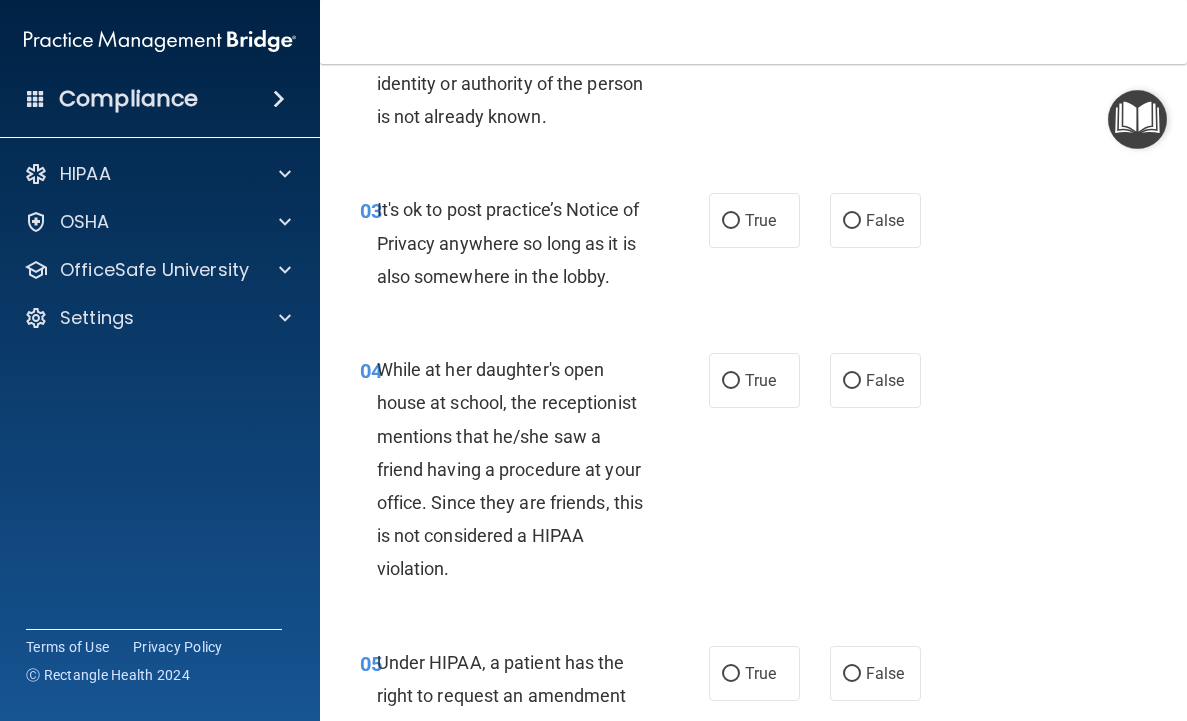 click on "It's ok to post  practice’s Notice of Privacy anywhere so long as it is also somewhere in the lobby." at bounding box center [508, 242] 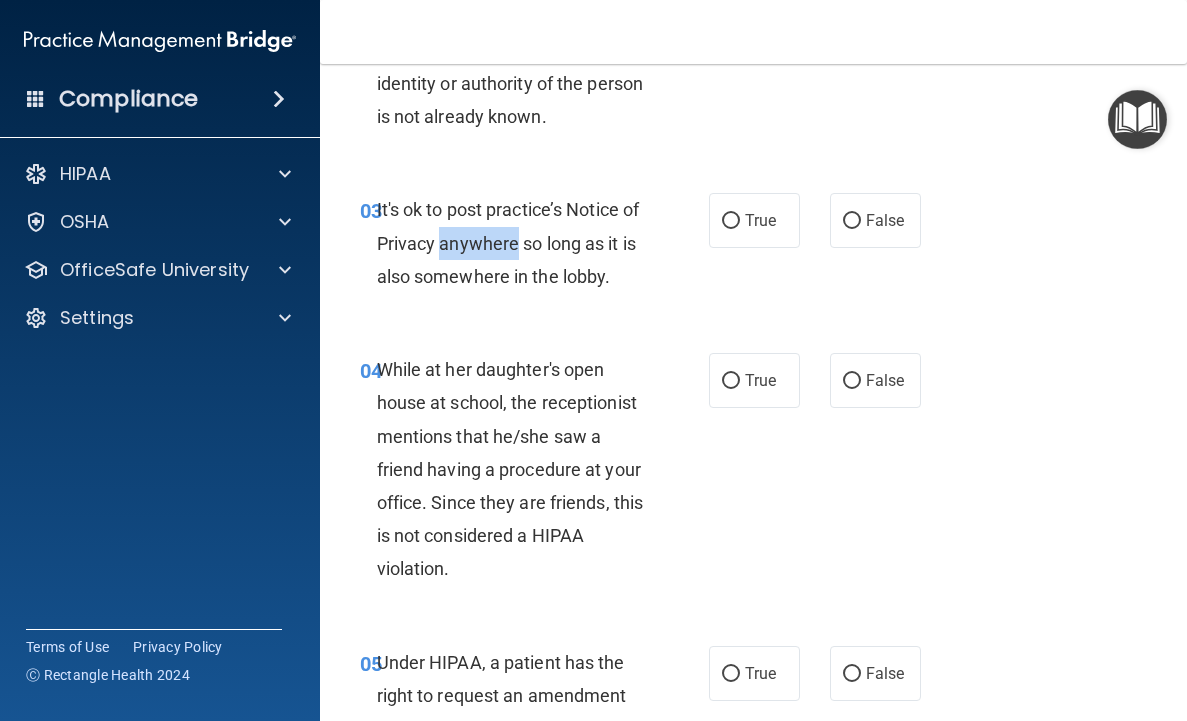 click on "It's ok to post  practice’s Notice of Privacy anywhere so long as it is also somewhere in the lobby." at bounding box center [508, 242] 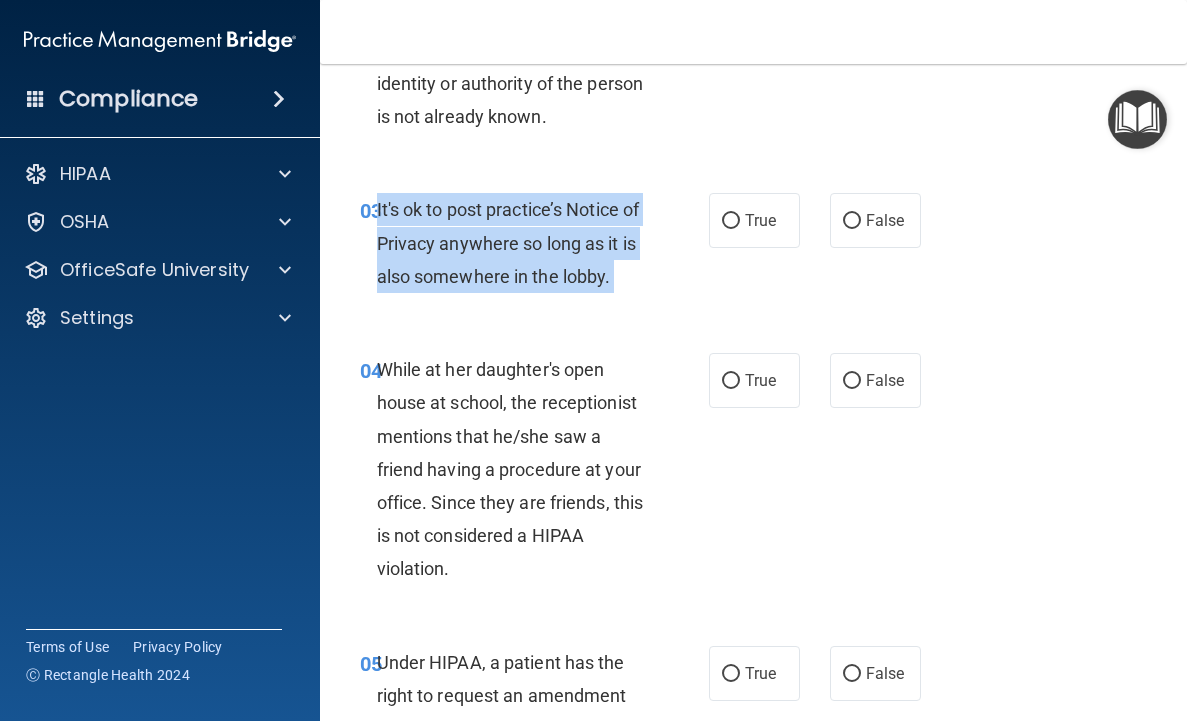 click on "It's ok to post  practice’s Notice of Privacy anywhere so long as it is also somewhere in the lobby." at bounding box center (508, 242) 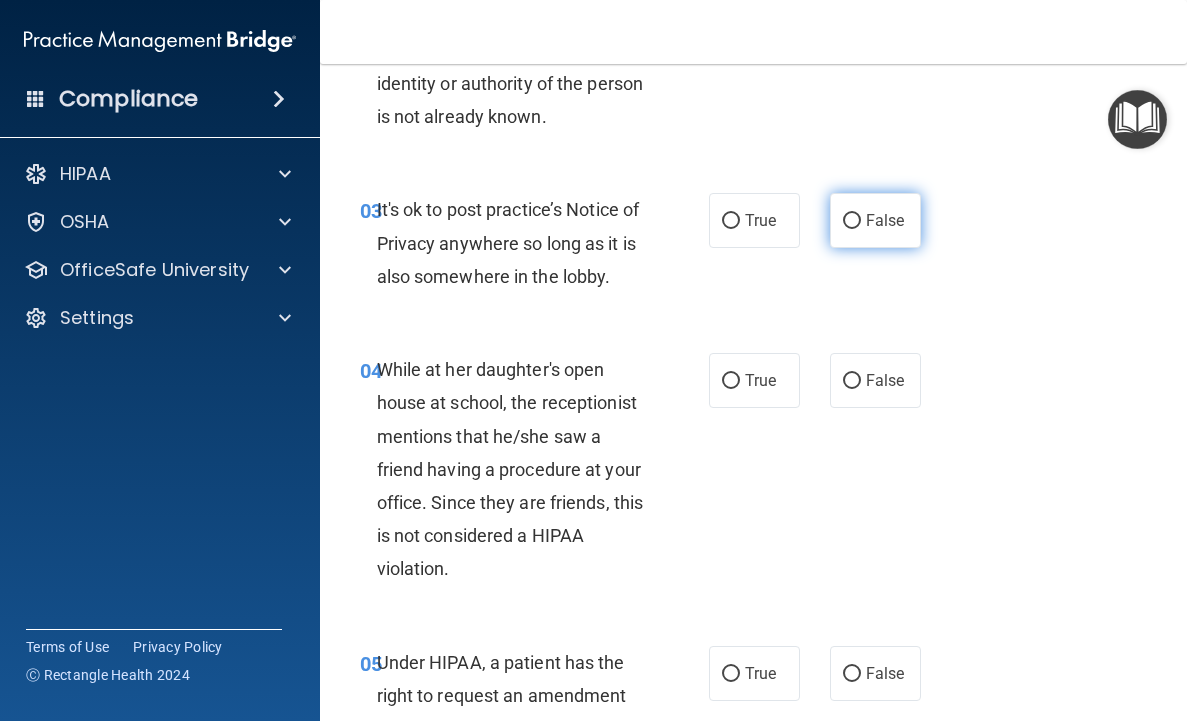 click on "False" at bounding box center [875, 220] 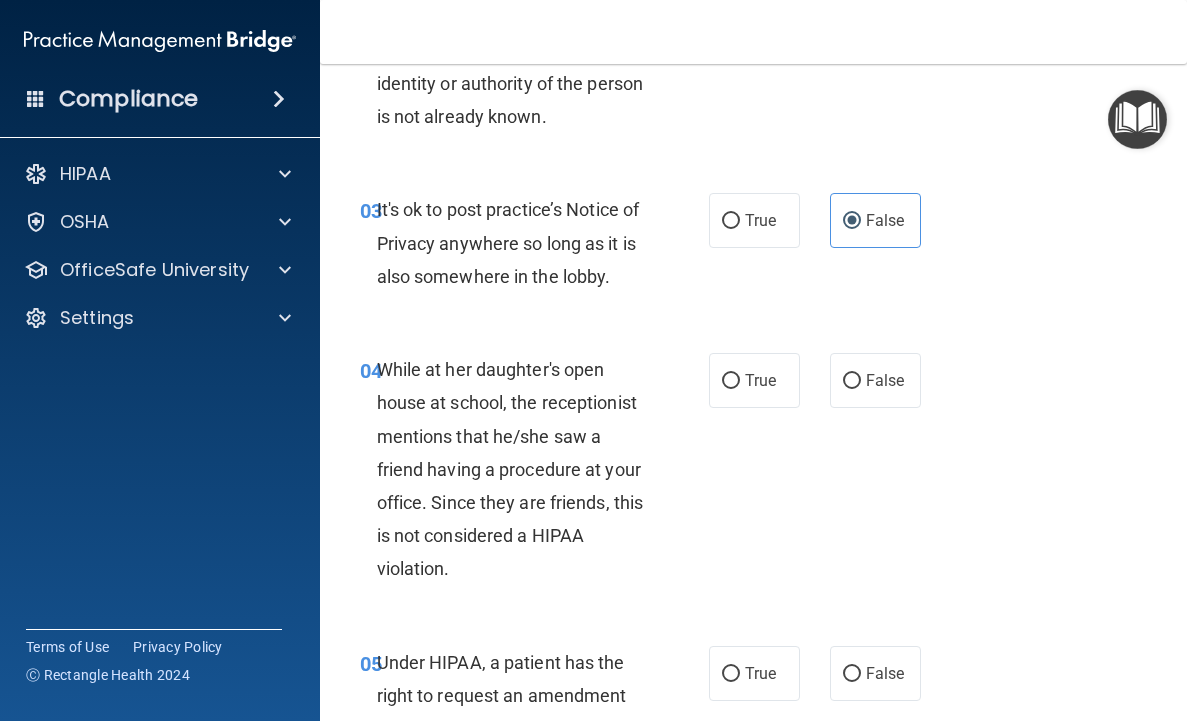 click on "While at her daughter's open house at school, the receptionist mentions that he/she saw a friend having a procedure at your office.  Since they are friends, this is not considered a HIPAA violation." at bounding box center (519, 469) 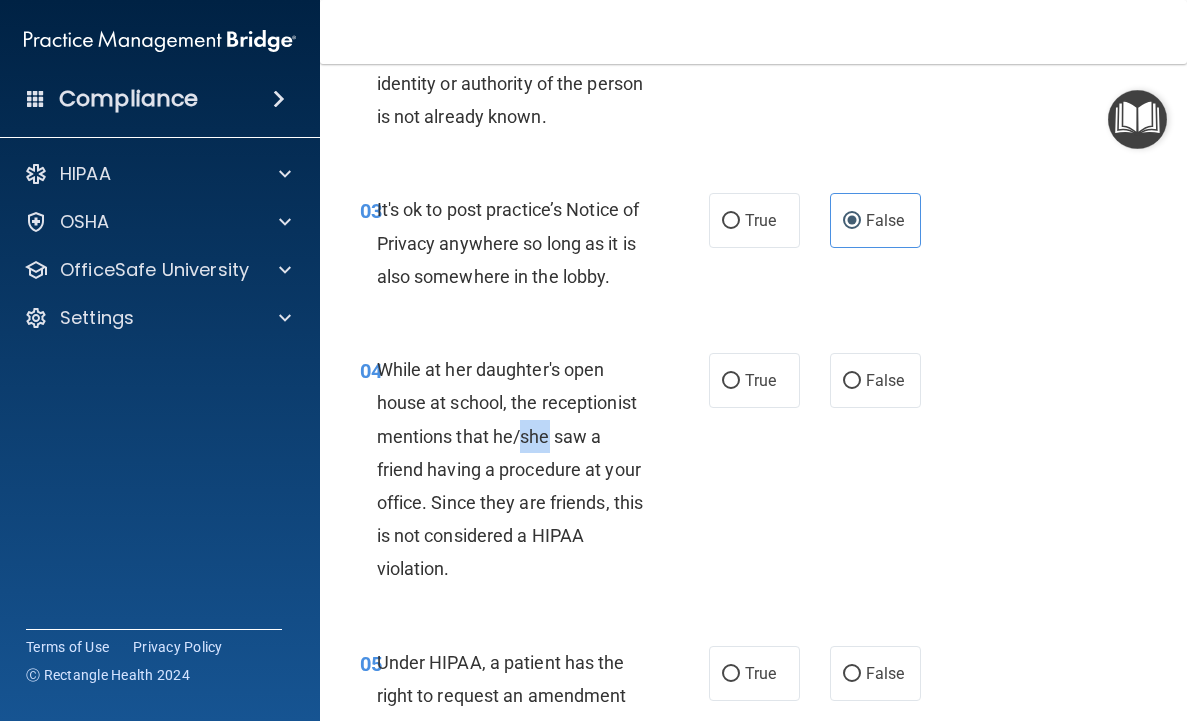 click on "While at her daughter's open house at school, the receptionist mentions that he/she saw a friend having a procedure at your office.  Since they are friends, this is not considered a HIPAA violation." at bounding box center [519, 469] 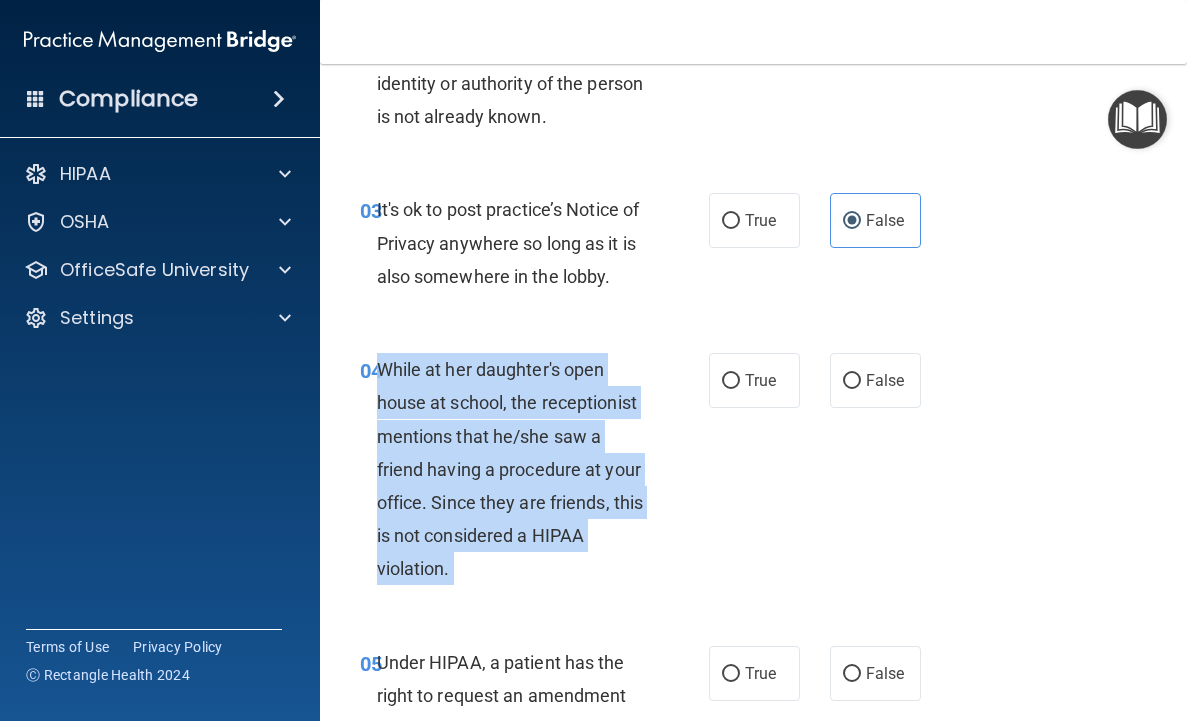 click on "While at her daughter's open house at school, the receptionist mentions that he/she saw a friend having a procedure at your office.  Since they are friends, this is not considered a HIPAA violation." at bounding box center [519, 469] 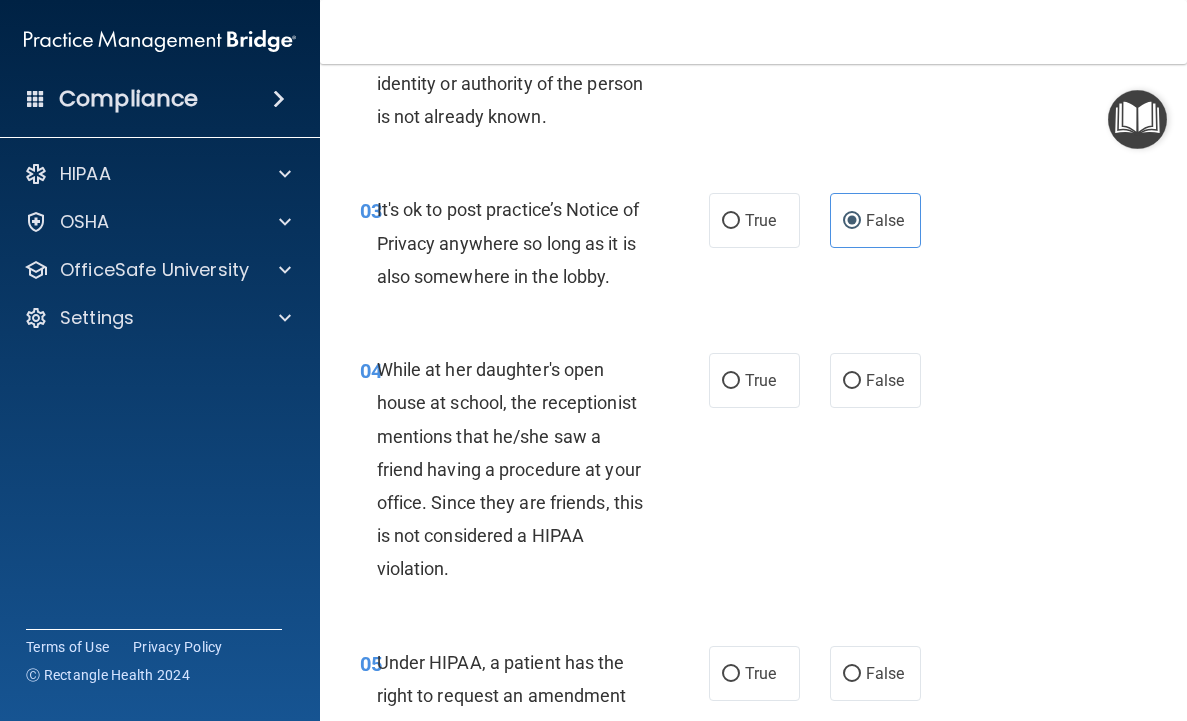click on "04       While at her daughter's open house at school, the receptionist mentions that he/she saw a friend having a procedure at your office.  Since they are friends, this is not considered a HIPAA violation.                 True           False" at bounding box center (753, 474) 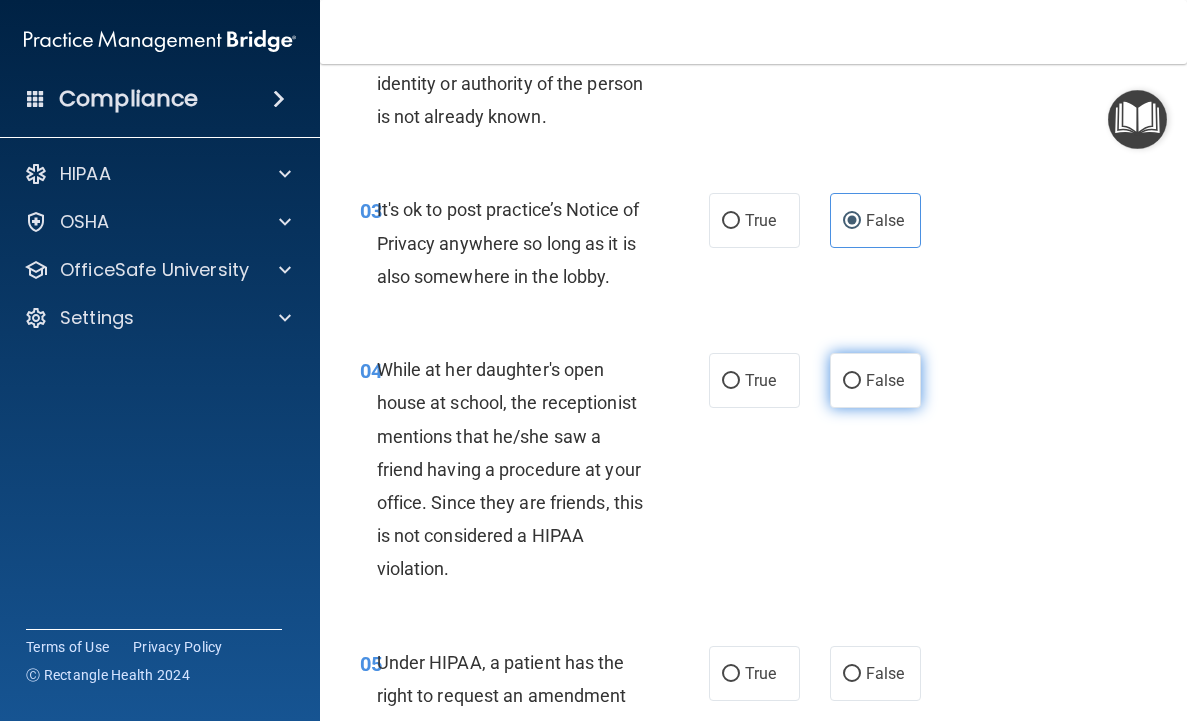 click on "False" at bounding box center (875, 380) 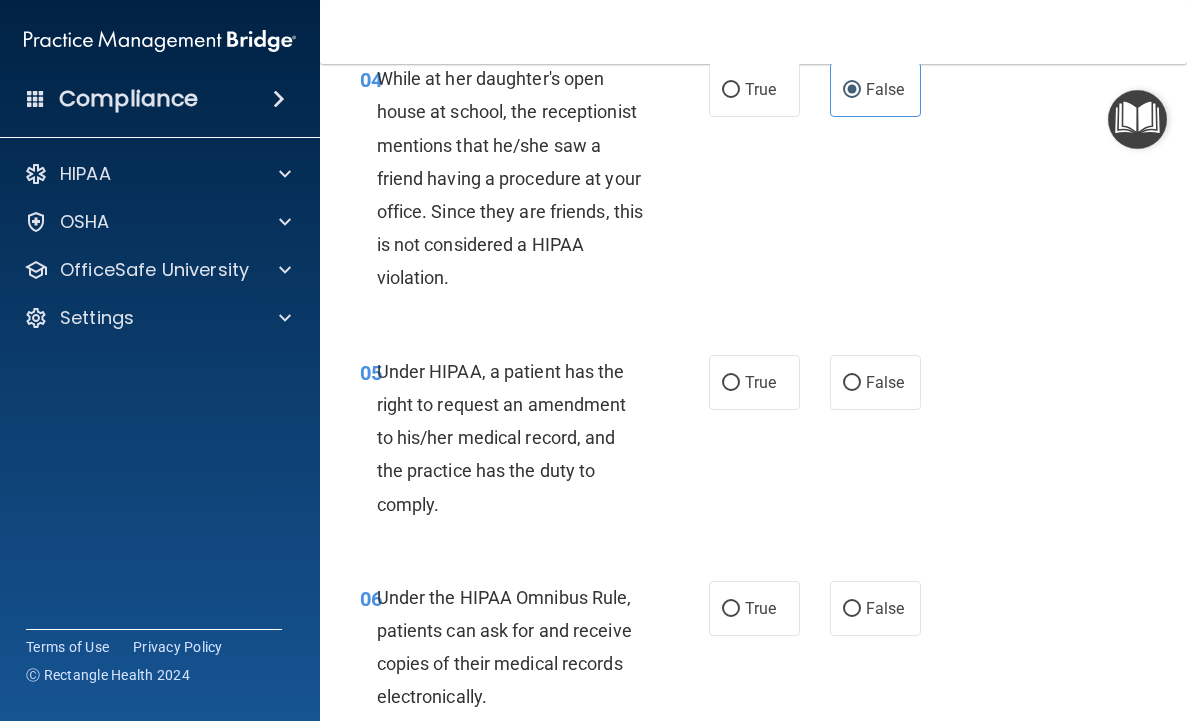 scroll, scrollTop: 925, scrollLeft: 0, axis: vertical 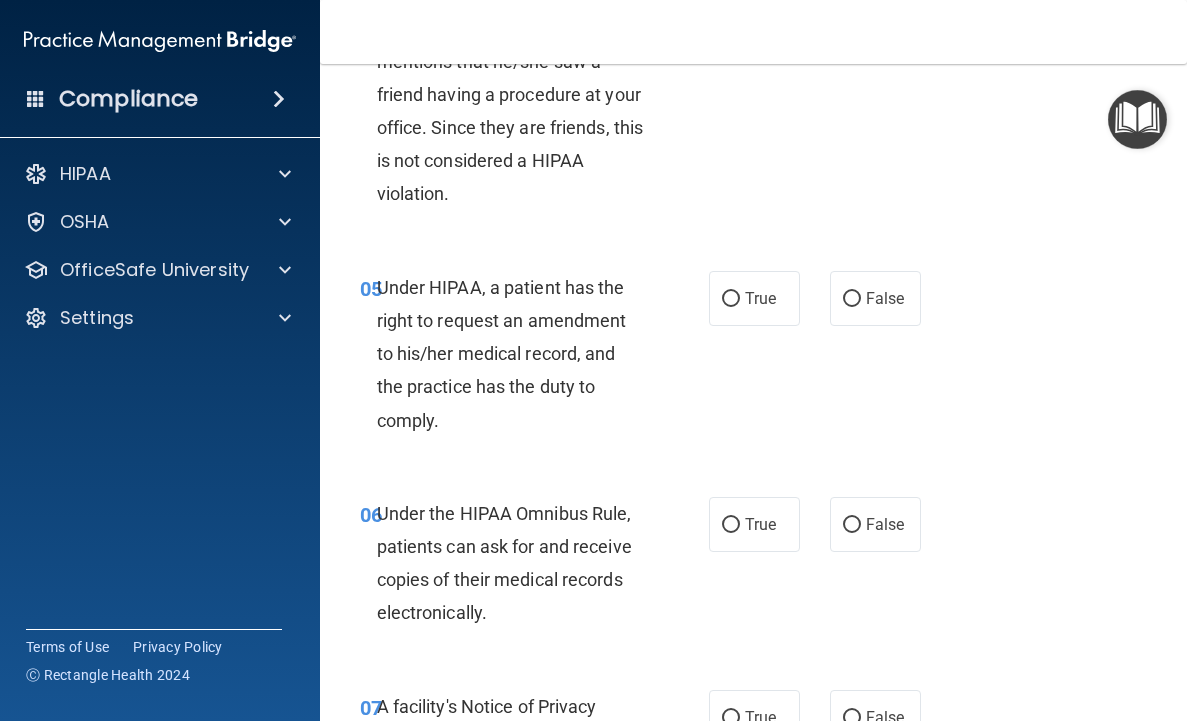 click on "Under HIPAA, a patient has the right to request an amendment to his/her medical record, and the practice has the duty to comply." at bounding box center [502, 354] 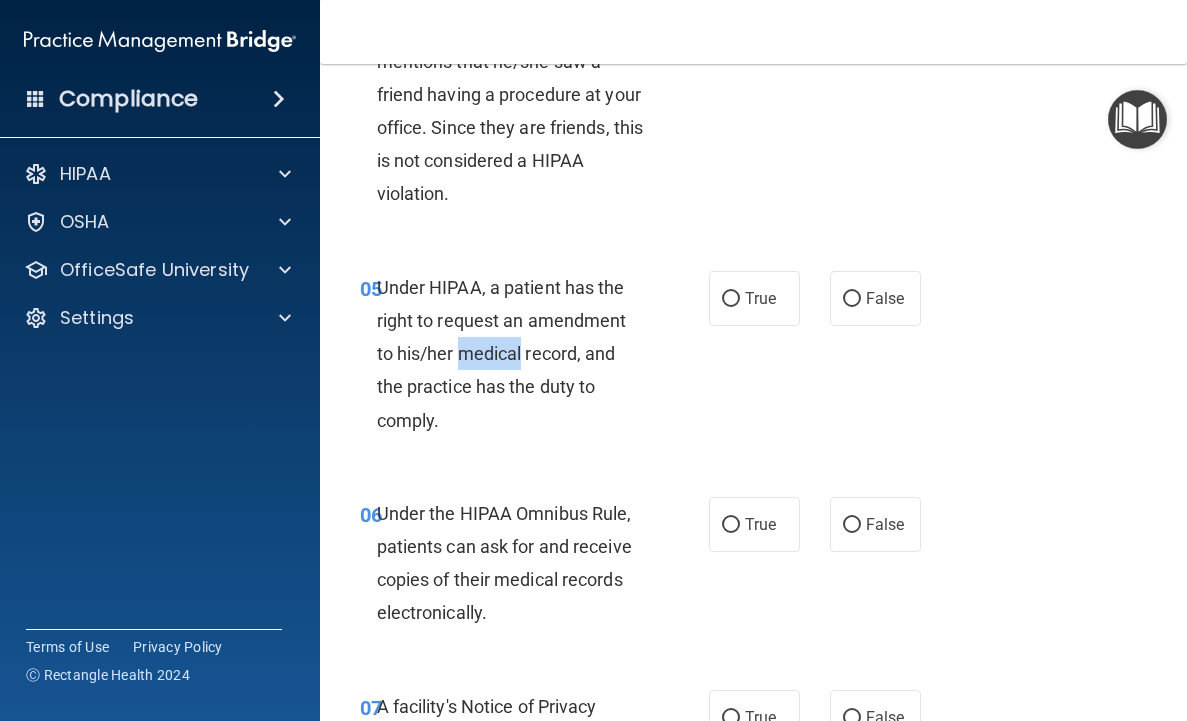 click on "Under HIPAA, a patient has the right to request an amendment to his/her medical record, and the practice has the duty to comply." at bounding box center (502, 354) 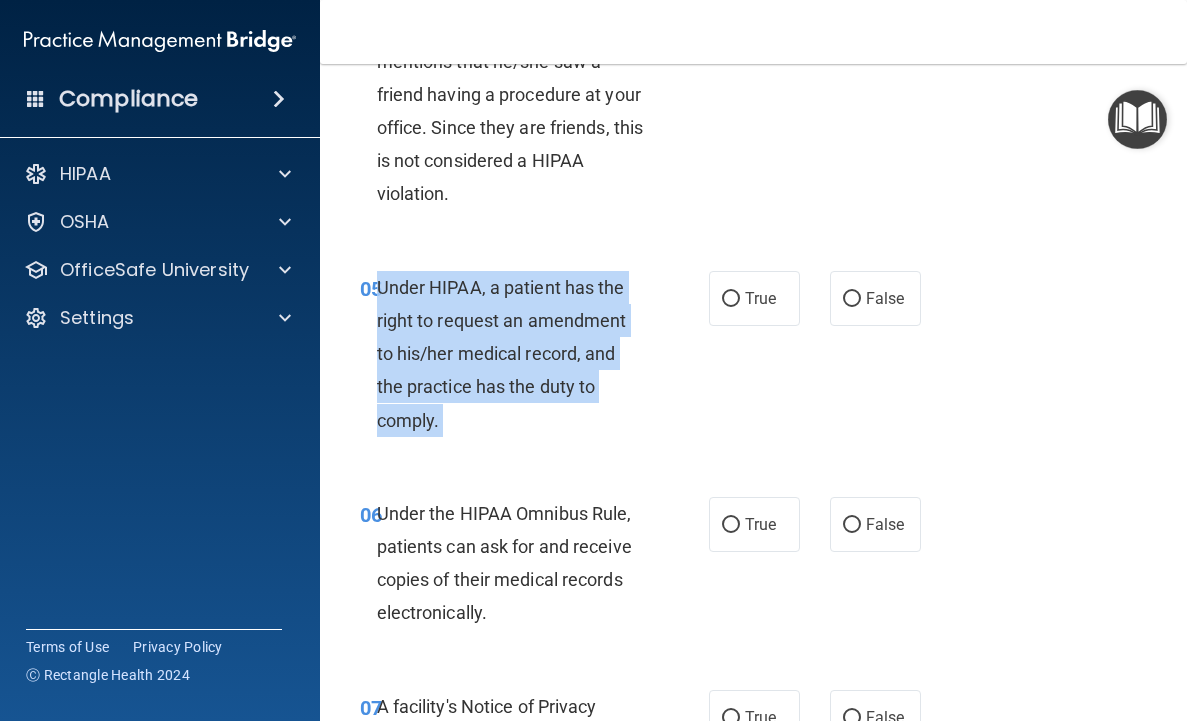 click on "Under HIPAA, a patient has the right to request an amendment to his/her medical record, and the practice has the duty to comply." at bounding box center [502, 354] 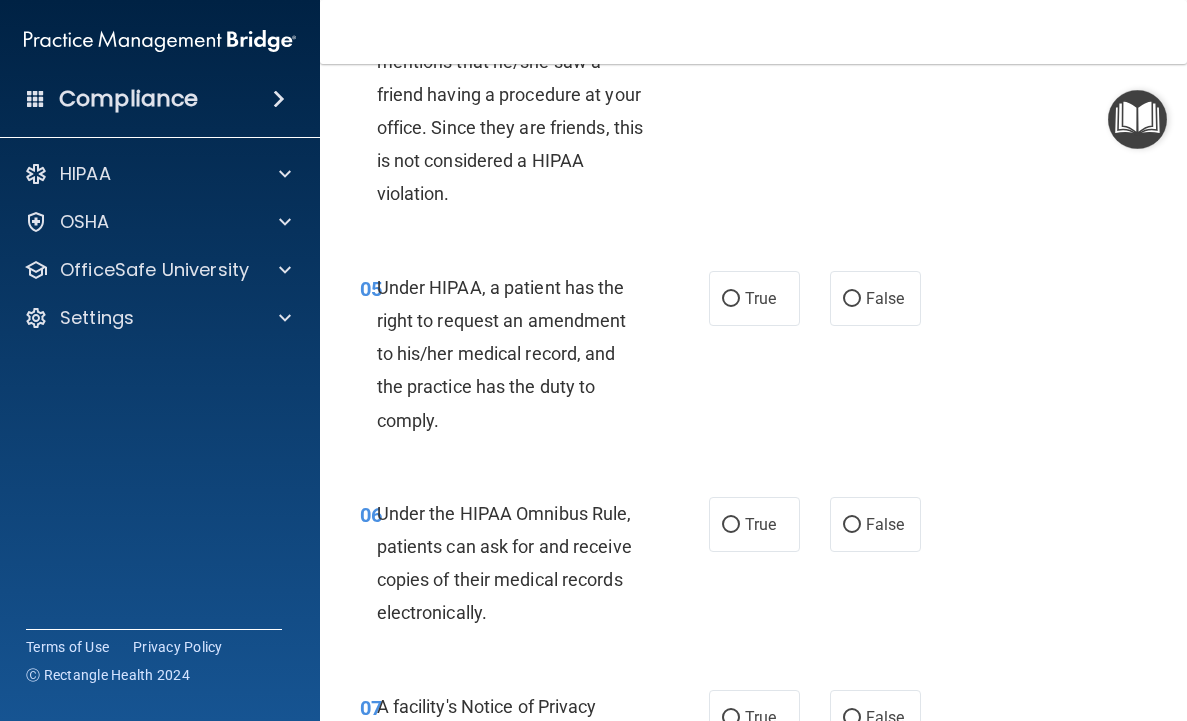 click on "06       Under the HIPAA Omnibus Rule, patients can ask for and receive copies of their medical records electronically.                 True           False" at bounding box center [753, 568] 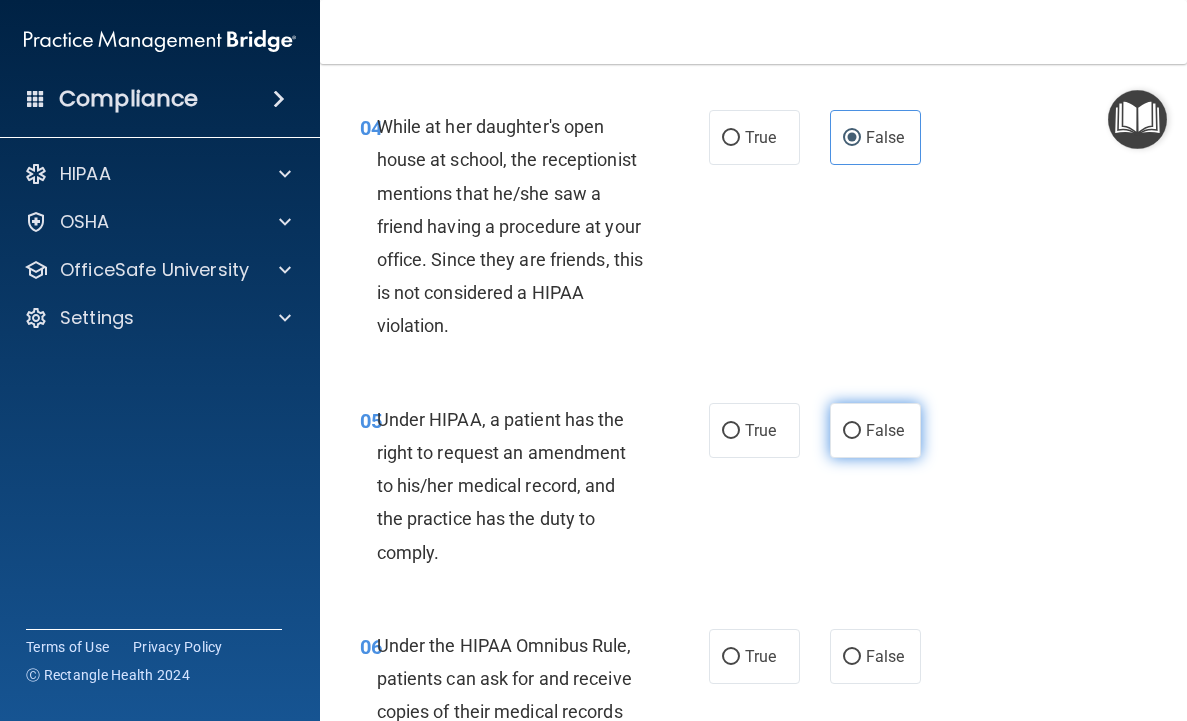 click on "False" at bounding box center (875, 430) 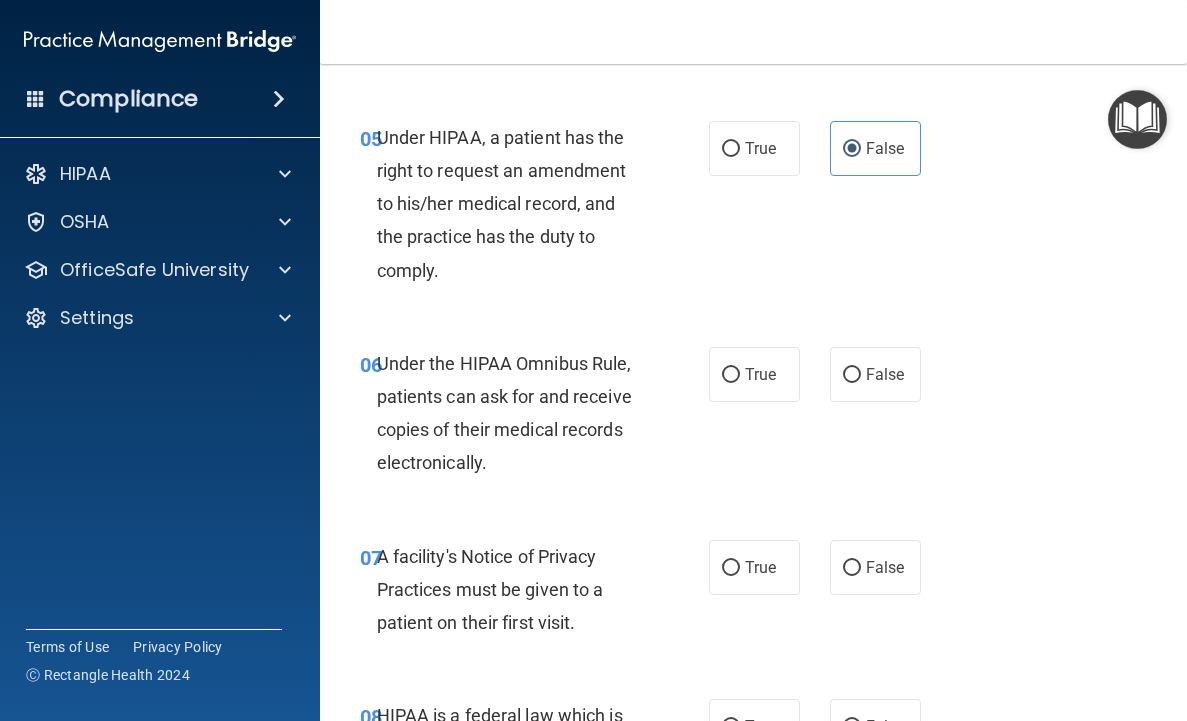 scroll, scrollTop: 1088, scrollLeft: 0, axis: vertical 